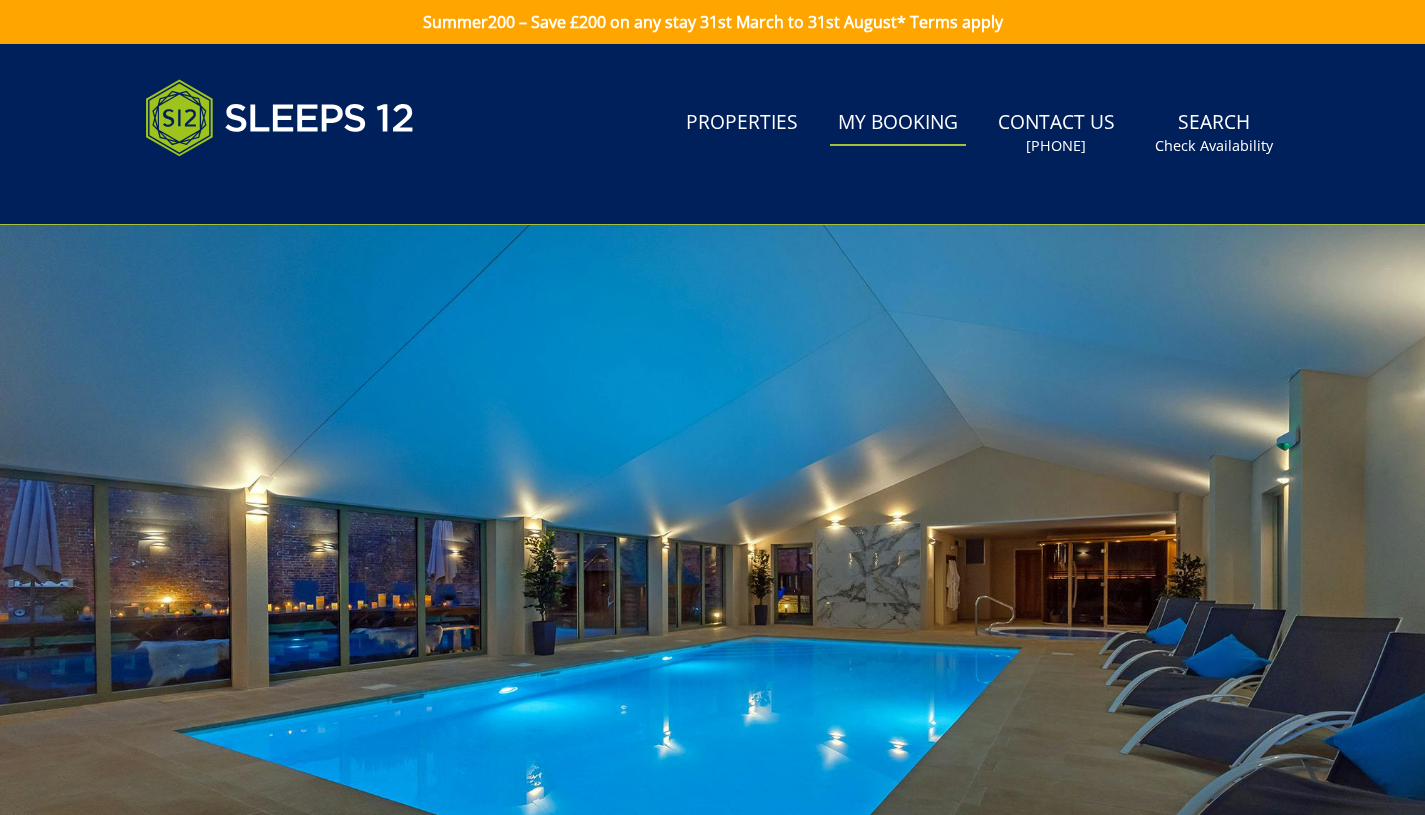 scroll, scrollTop: 0, scrollLeft: 0, axis: both 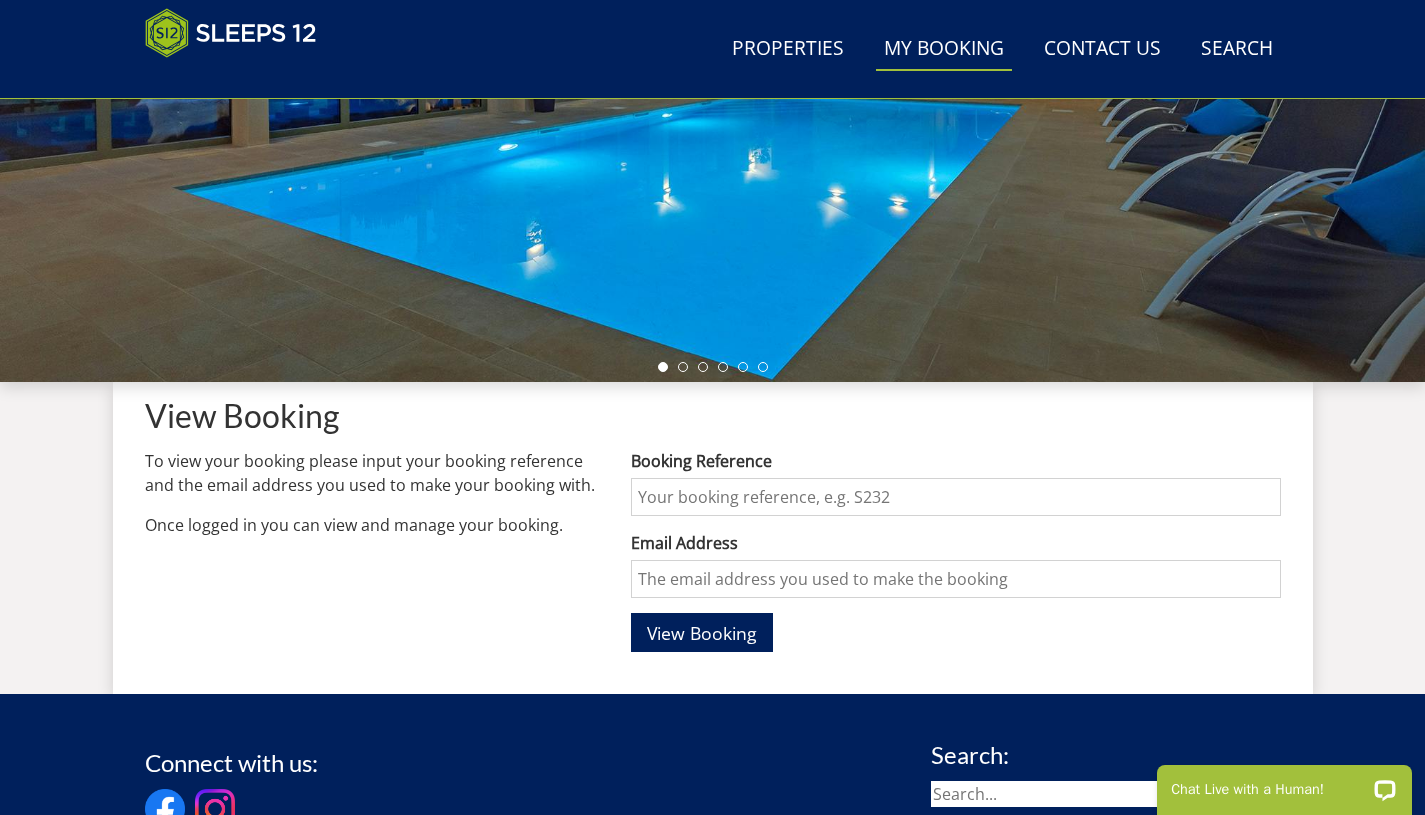 click on "Booking Reference" at bounding box center (955, 497) 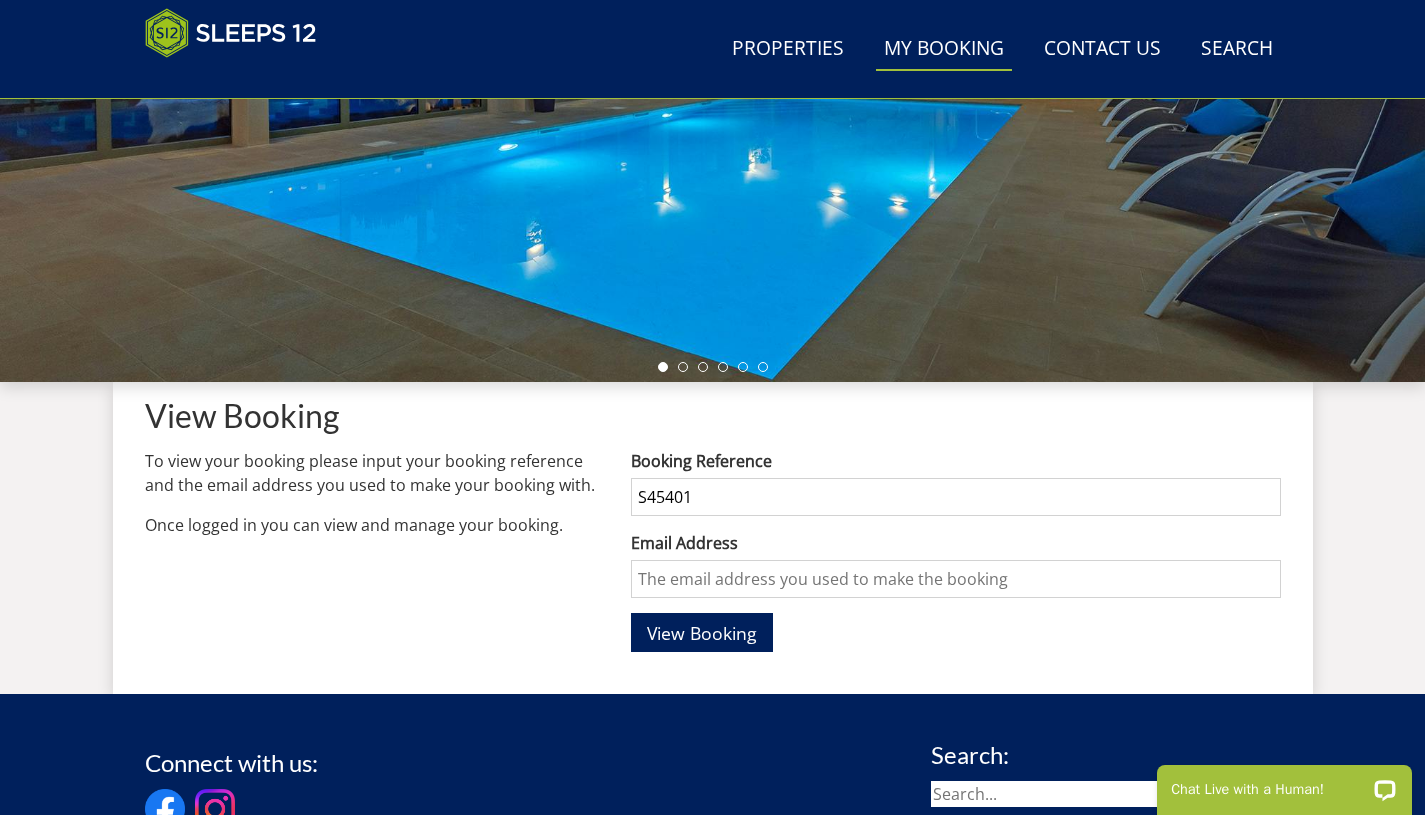 click on "Email Address" at bounding box center [955, 579] 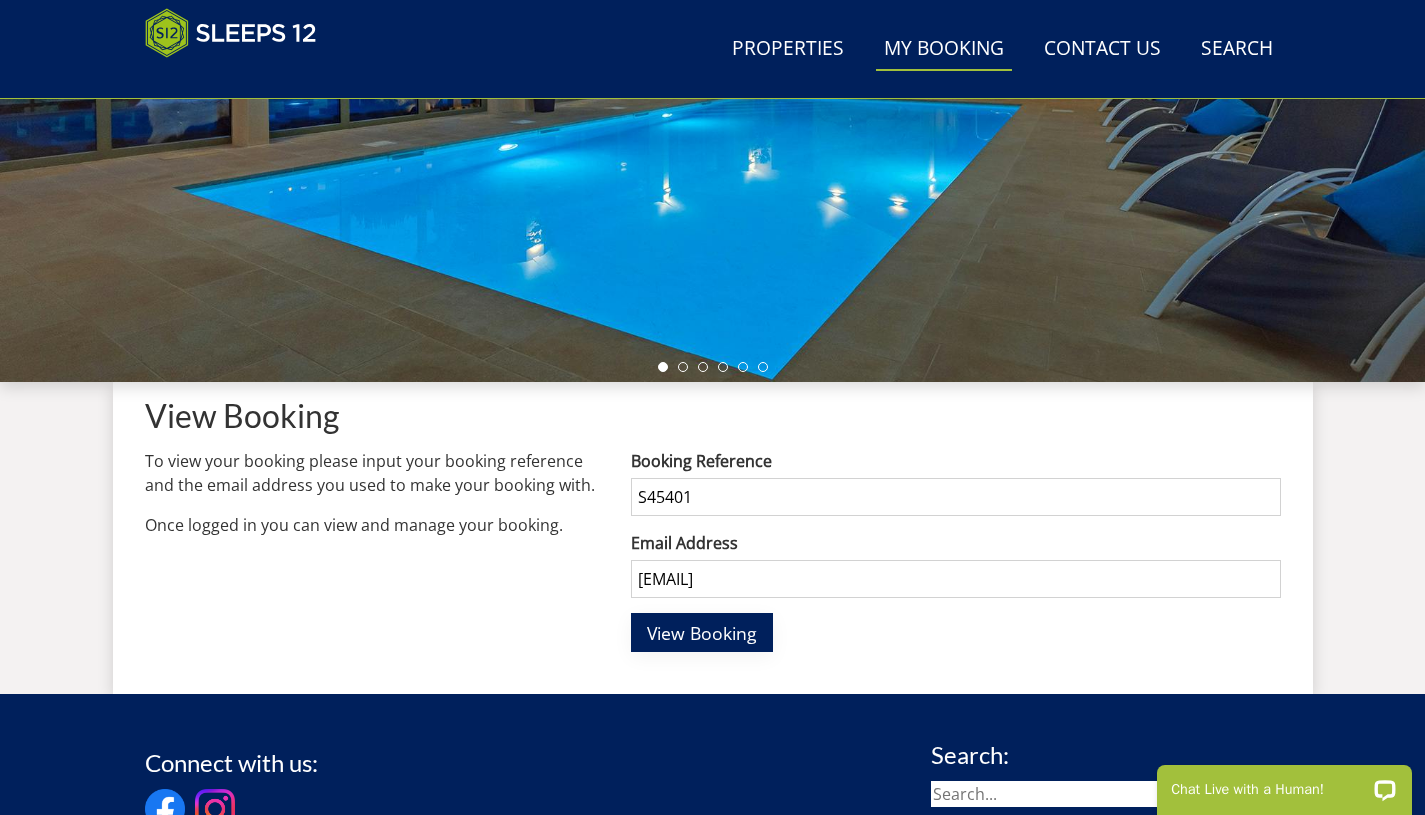click on "View Booking" at bounding box center (702, 632) 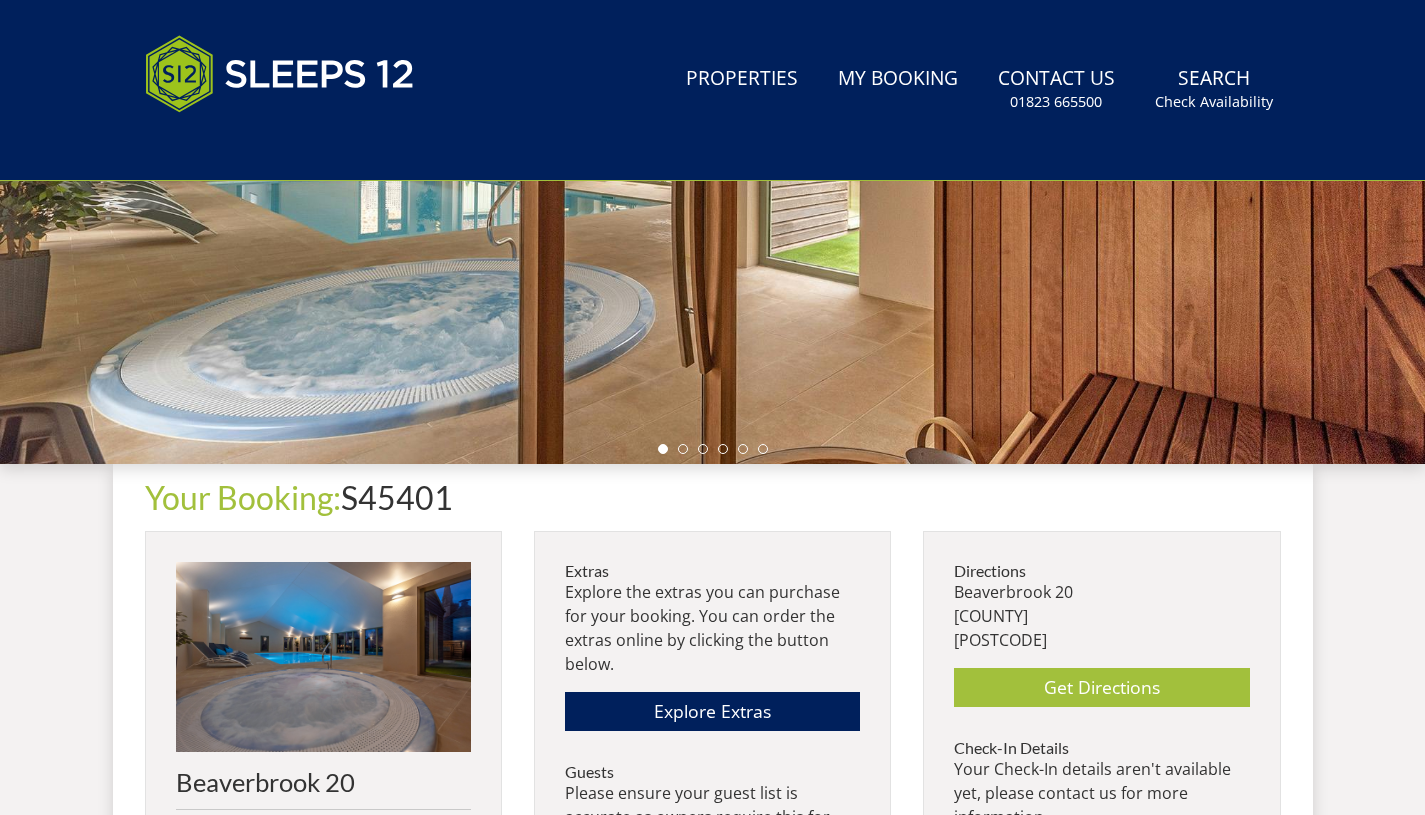 scroll, scrollTop: 0, scrollLeft: 0, axis: both 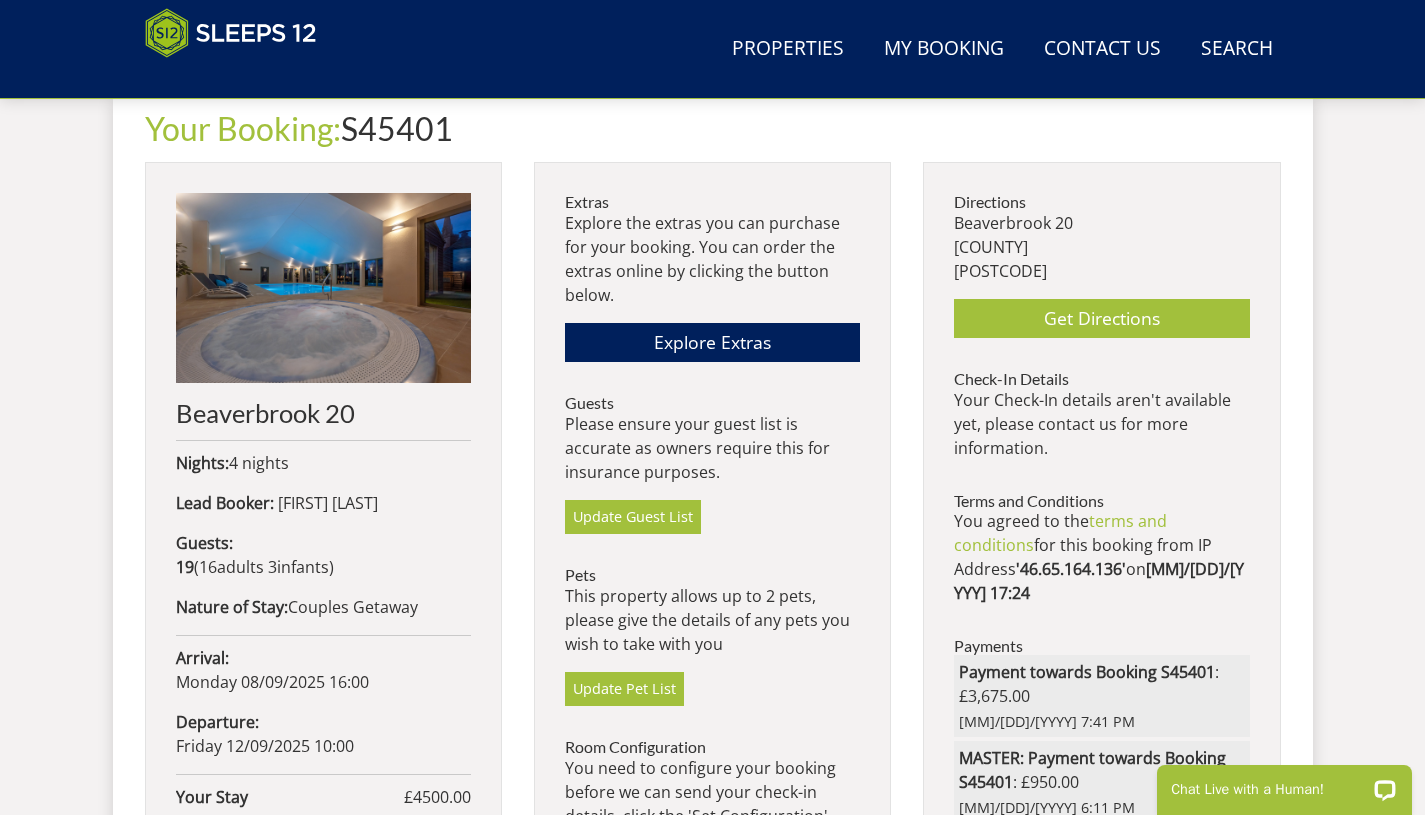 click on "Your Booking:  S45401
Beaverbrook 20
Nights:  4 nights
Lead Booker:   [FIRST] [LAST]
Guests:
19  ( 16  adult s   0  child ren   3  infant s )
Nature of Stay:  Couples Getaway
Arrival:
Monday 08/09/2025 16:00
Departure:
Friday 12/09/2025 10:00
Your Stay £ 4500.00
Extra Guest s  ( 0 ) £ 0.00
Extras £ 0.00
Pet Fee (1) £ 75.00
Refund Protection £ 0.00
Booking Fee £ 50.00
Total £ 4625.00
Paid £ 4625.00 PAID
Security Deposit £ 1000.00 Due Monday 01/09/2025
Pay Security Deposit
Extras" at bounding box center [713, 652] 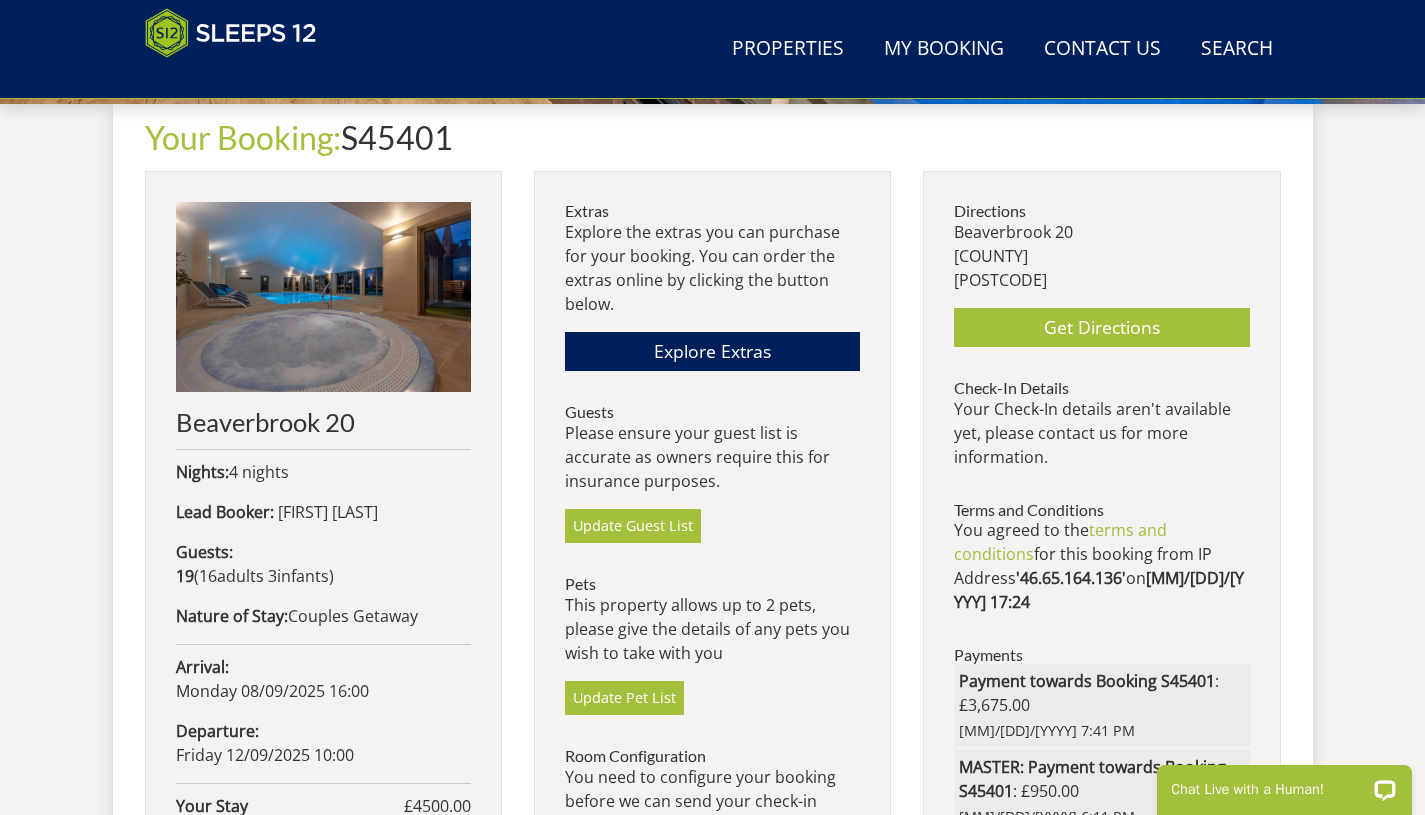 scroll, scrollTop: 745, scrollLeft: 0, axis: vertical 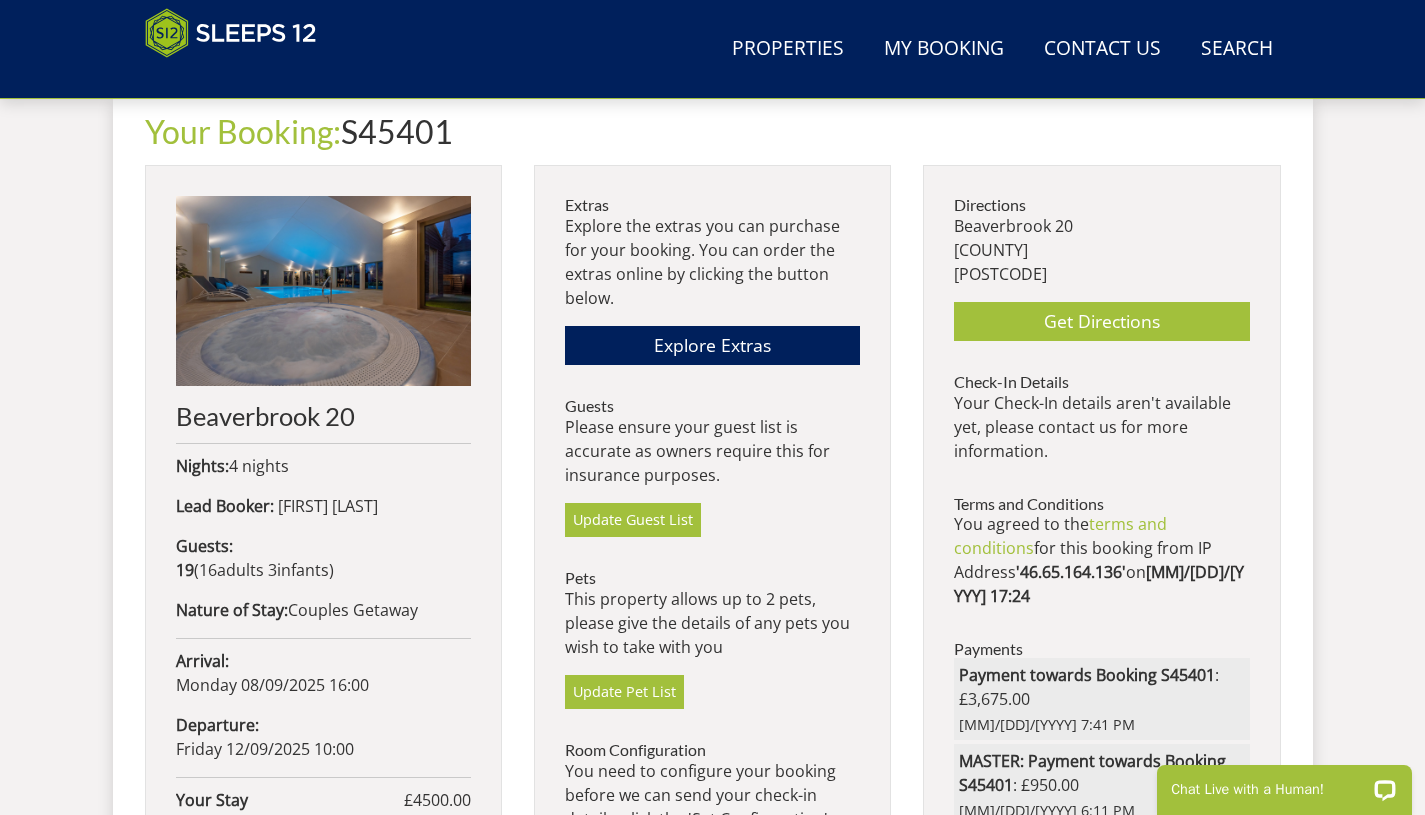 click on "Your Booking:  S45401
Beaverbrook 20
Nights:  4 nights
Lead Booker:   [FIRST] [LAST]
Guests:
19  ( 16  adult s   0  child ren   3  infant s )
Nature of Stay:  Couples Getaway
Arrival:
Monday 08/09/2025 16:00
Departure:
Friday 12/09/2025 10:00
Your Stay £ 4500.00
Extra Guest s  ( 0 ) £ 0.00
Extras £ 0.00
Pet Fee (1) £ 75.00
Refund Protection £ 0.00
Booking Fee £ 50.00
Total £ 4625.00
Paid £ 4625.00 PAID
Security Deposit £ 1000.00 Due Monday 01/09/2025
Pay Security Deposit
Extras" at bounding box center [713, 655] 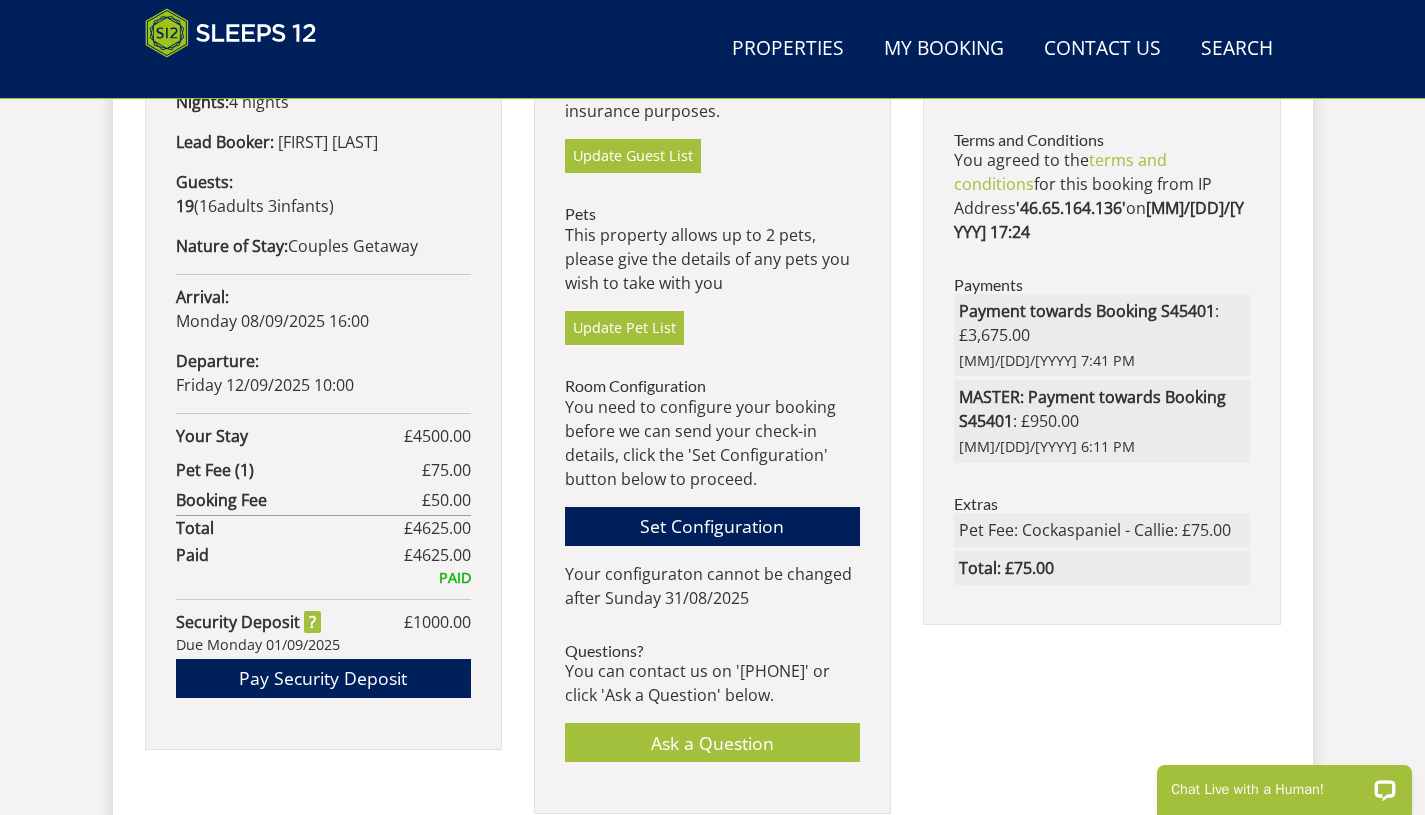 scroll, scrollTop: 1120, scrollLeft: 0, axis: vertical 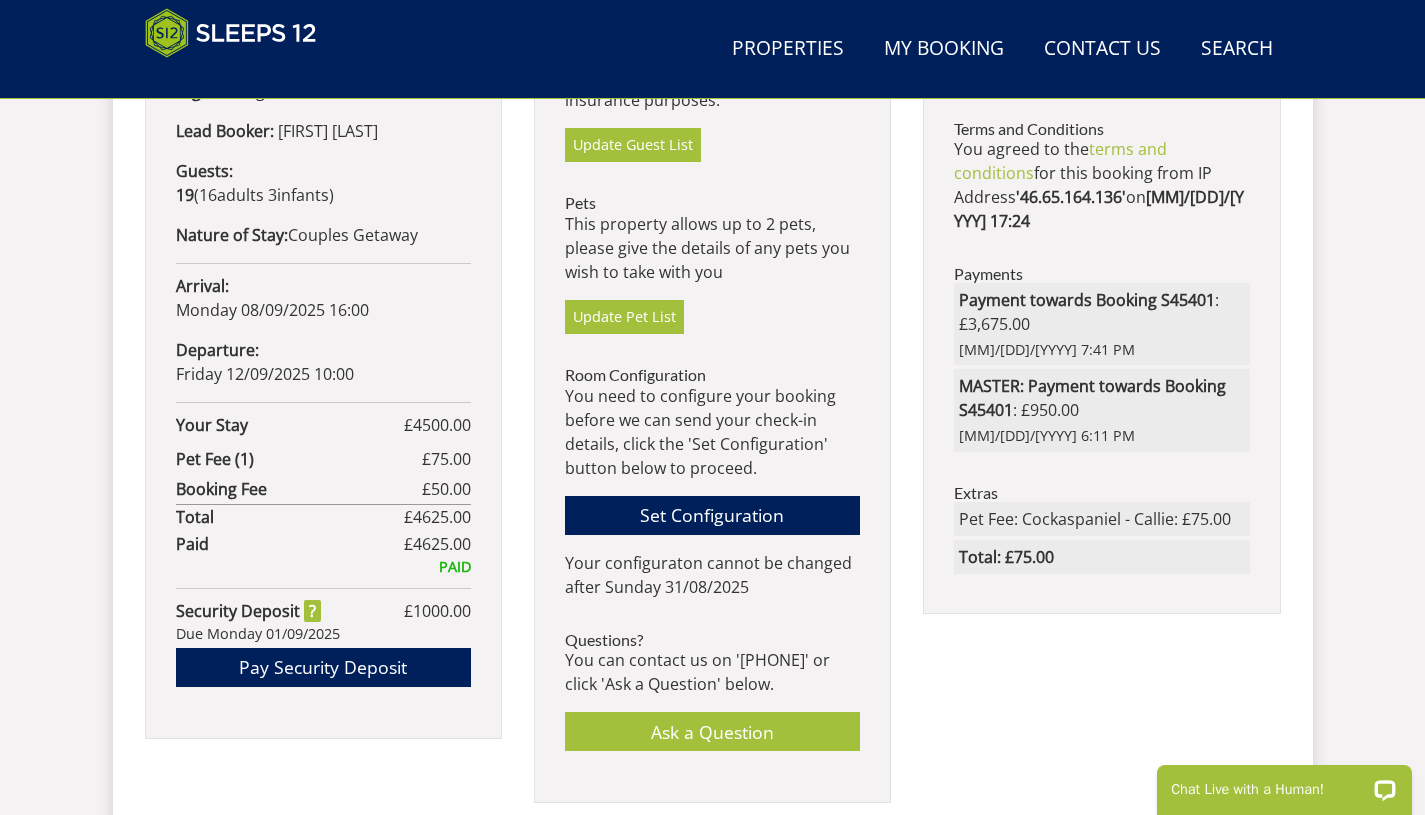 click on "You need to configure your booking before we can send your check-in details, click the 'Set Configuration' button below to proceed." at bounding box center [712, 432] 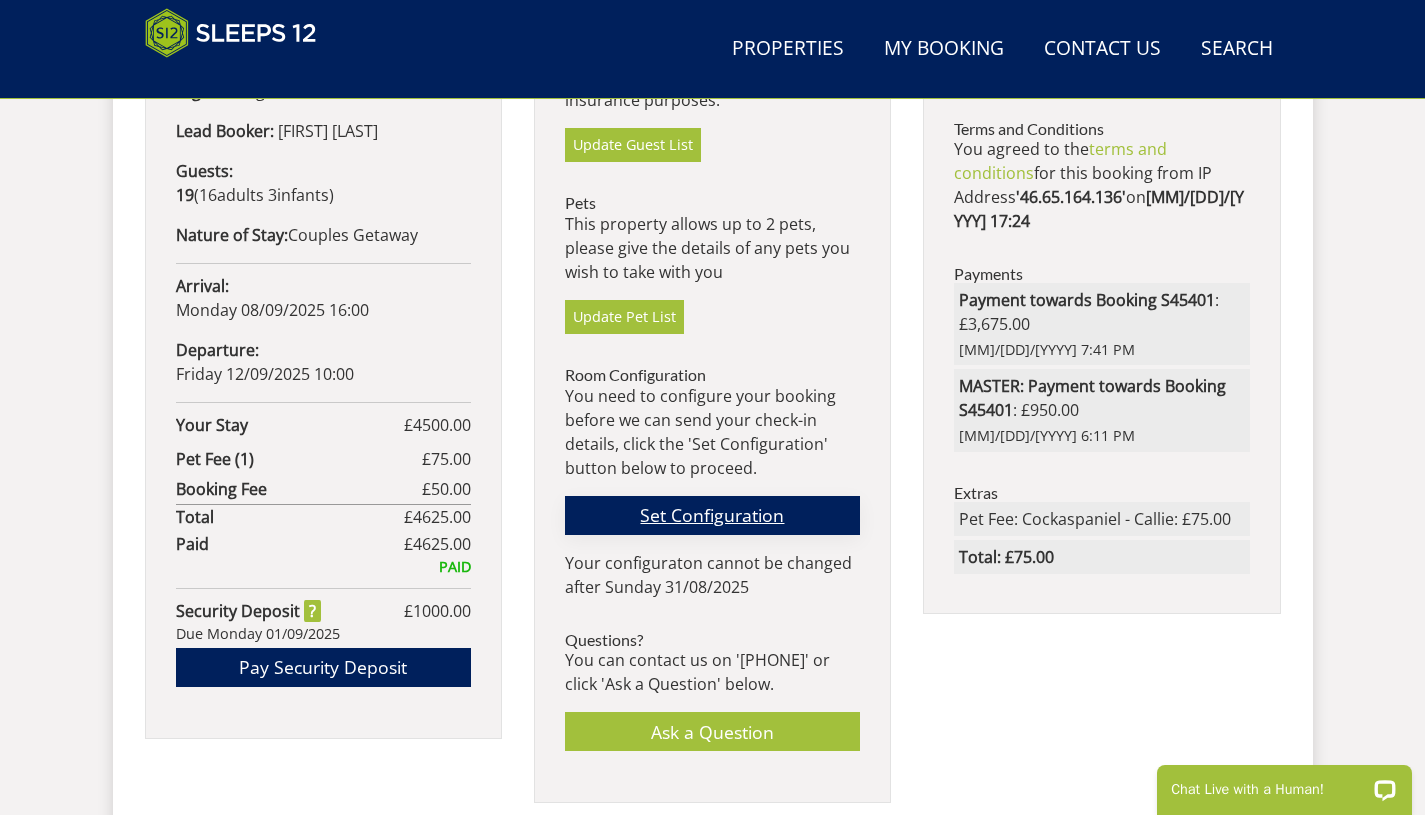 click on "Set Configuration" at bounding box center [712, 515] 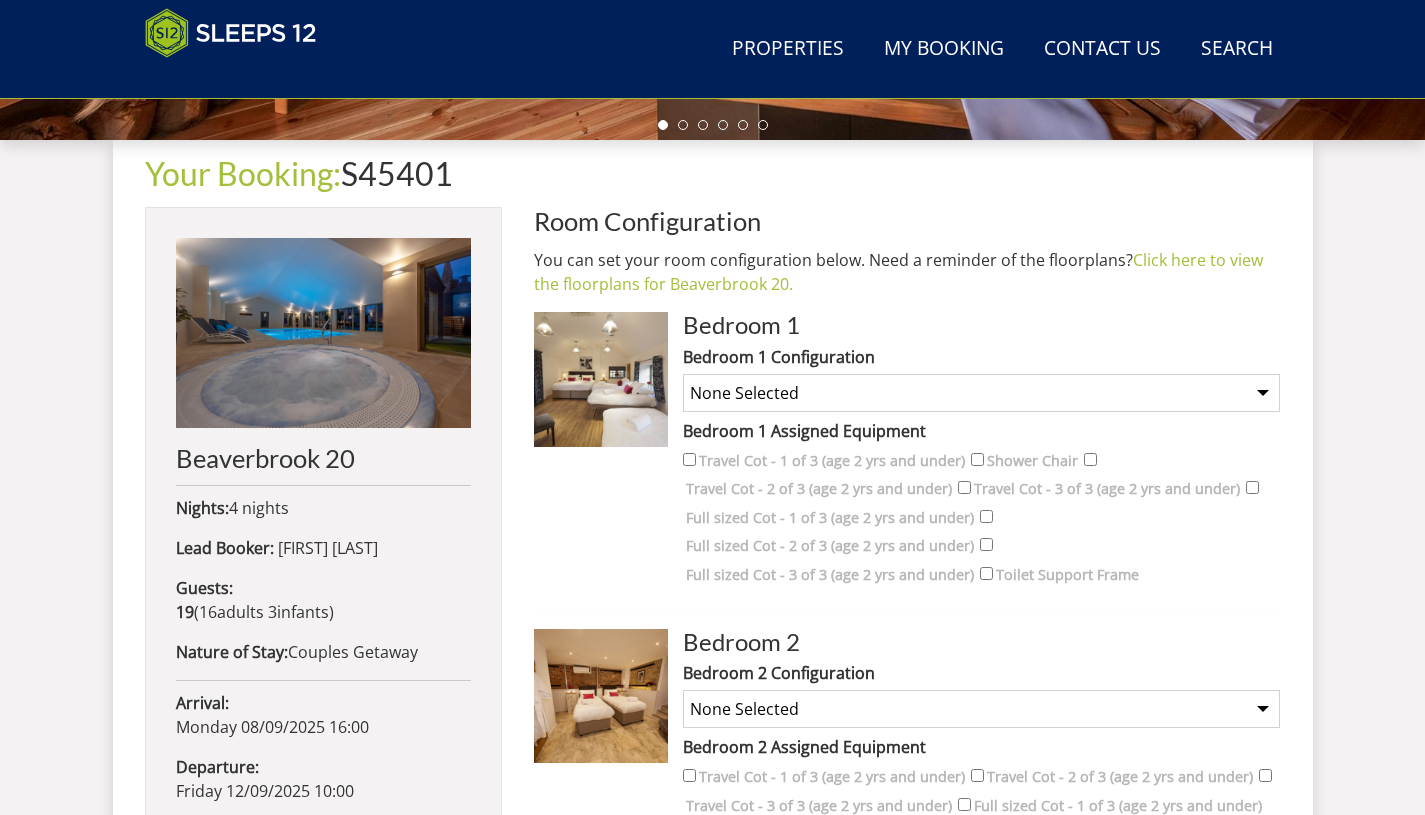 scroll, scrollTop: 725, scrollLeft: 0, axis: vertical 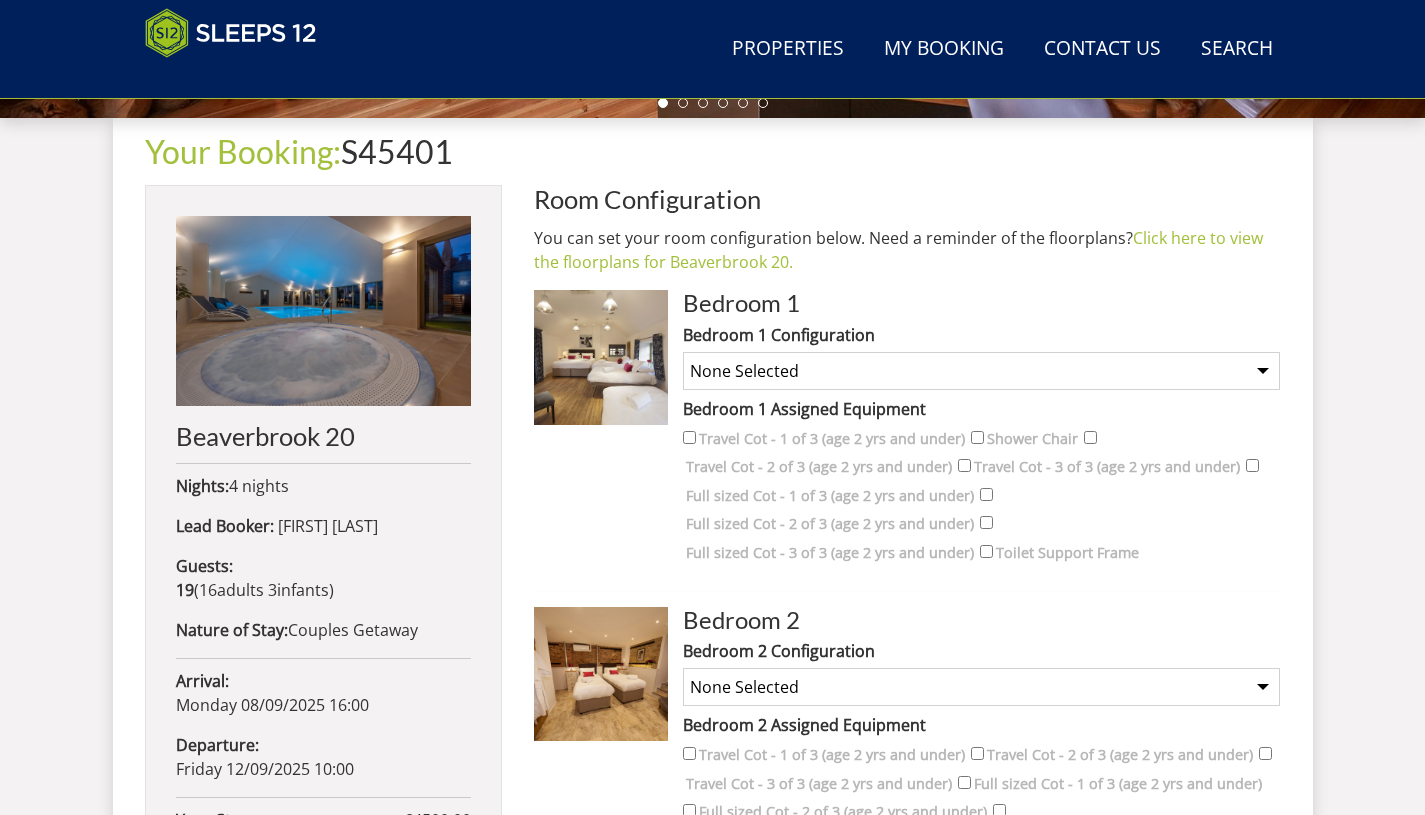 click on "None Selected
Super king room
Twin room
Super King and 1 Extra Single (Payment may be required)
Super King and 2 Extra Singles (Payment may be required)
Super King and 2 Extra Singles and Sofa Bed (Payment may be required)
Twin and 1 Extra Single (Payment may be required)
Twin and 2 Extra Singles (Payment may be required)
Twin and 2 Extra Singles and Sofa Bed (Payment may be required)" at bounding box center [981, 371] 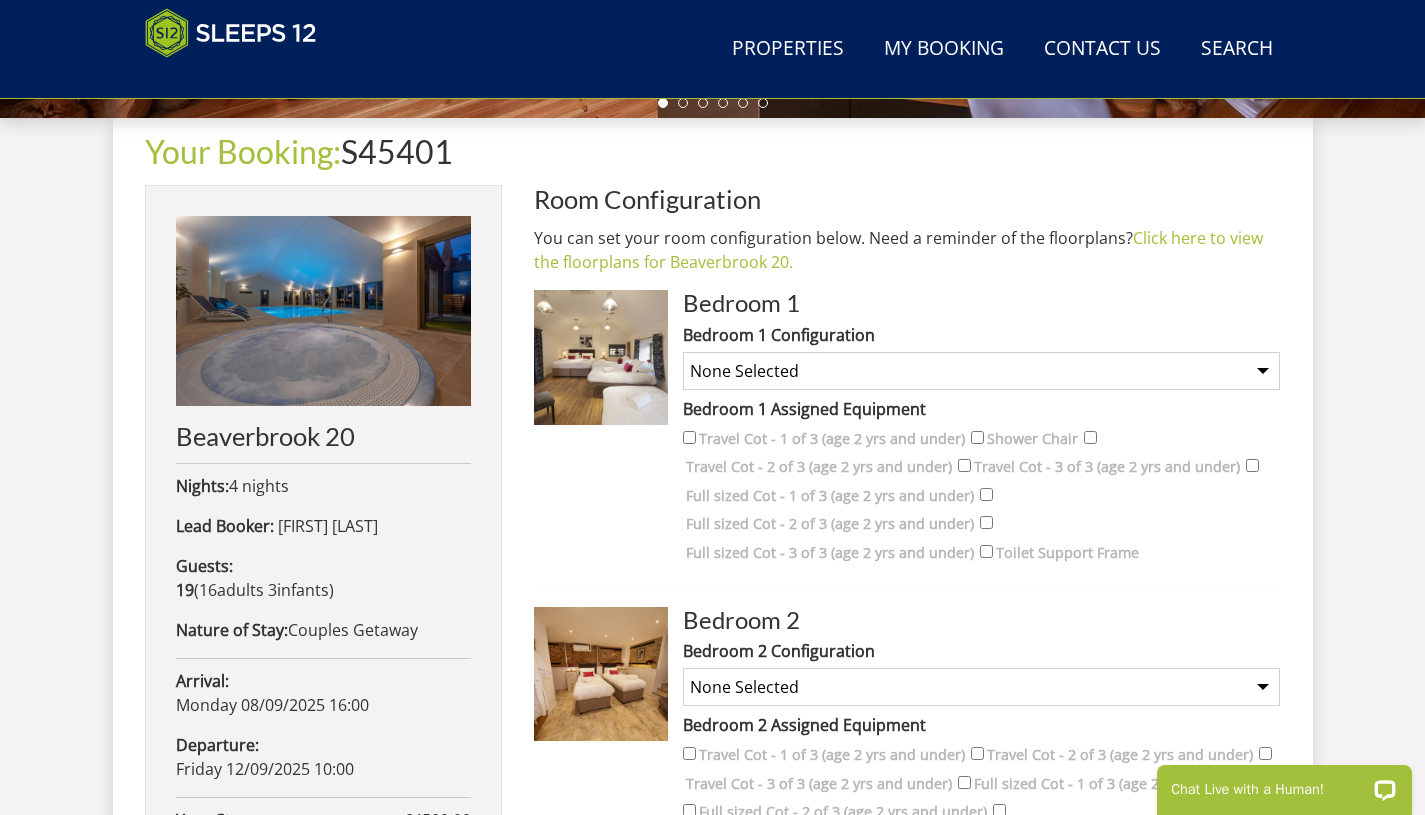 scroll, scrollTop: 0, scrollLeft: 0, axis: both 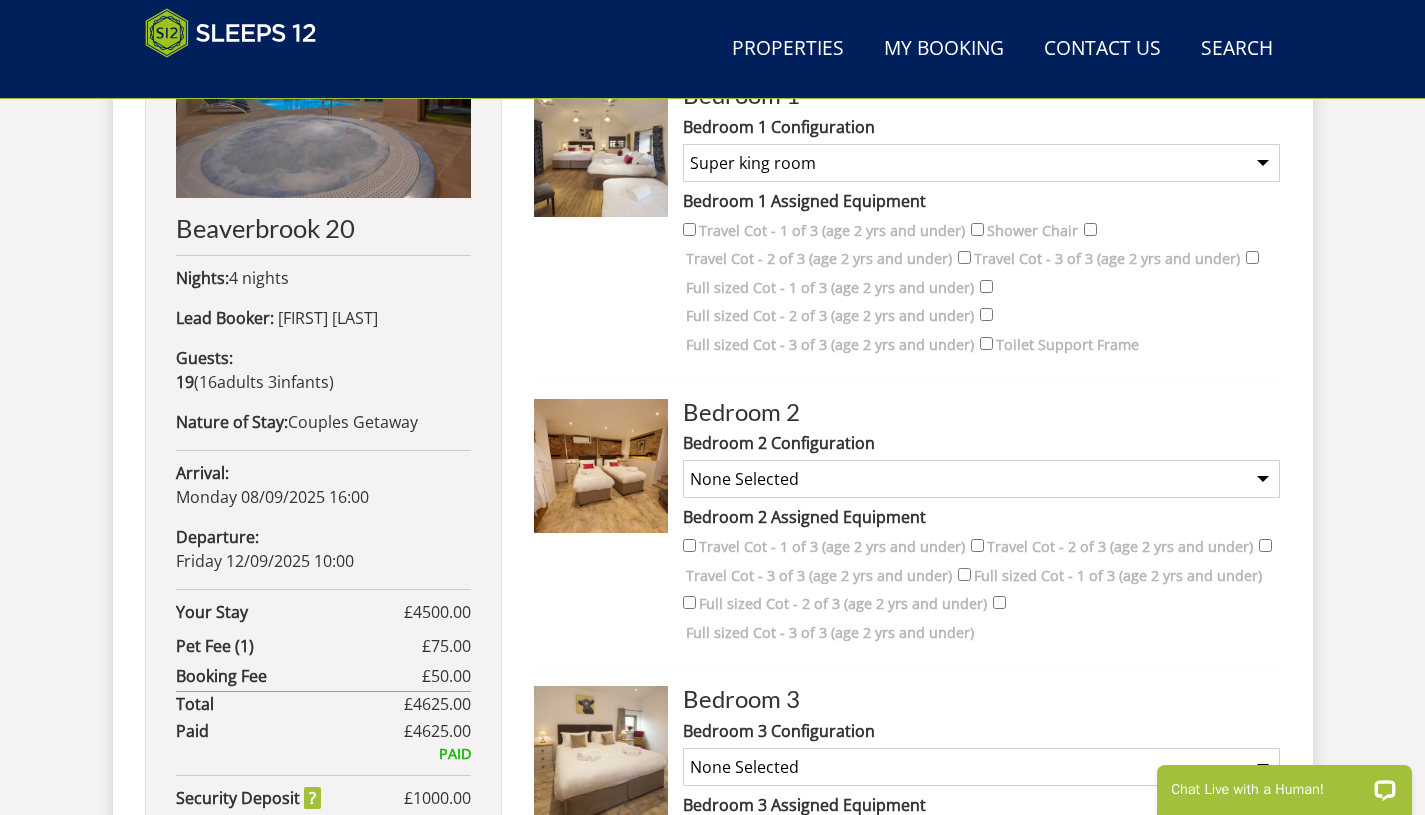 click on "None Selected
Super king room
Twin room
Twin and 1 Extra Single (Payment may be required)
Super King and 1 Extra Single (Payment may be required)" at bounding box center (981, 479) 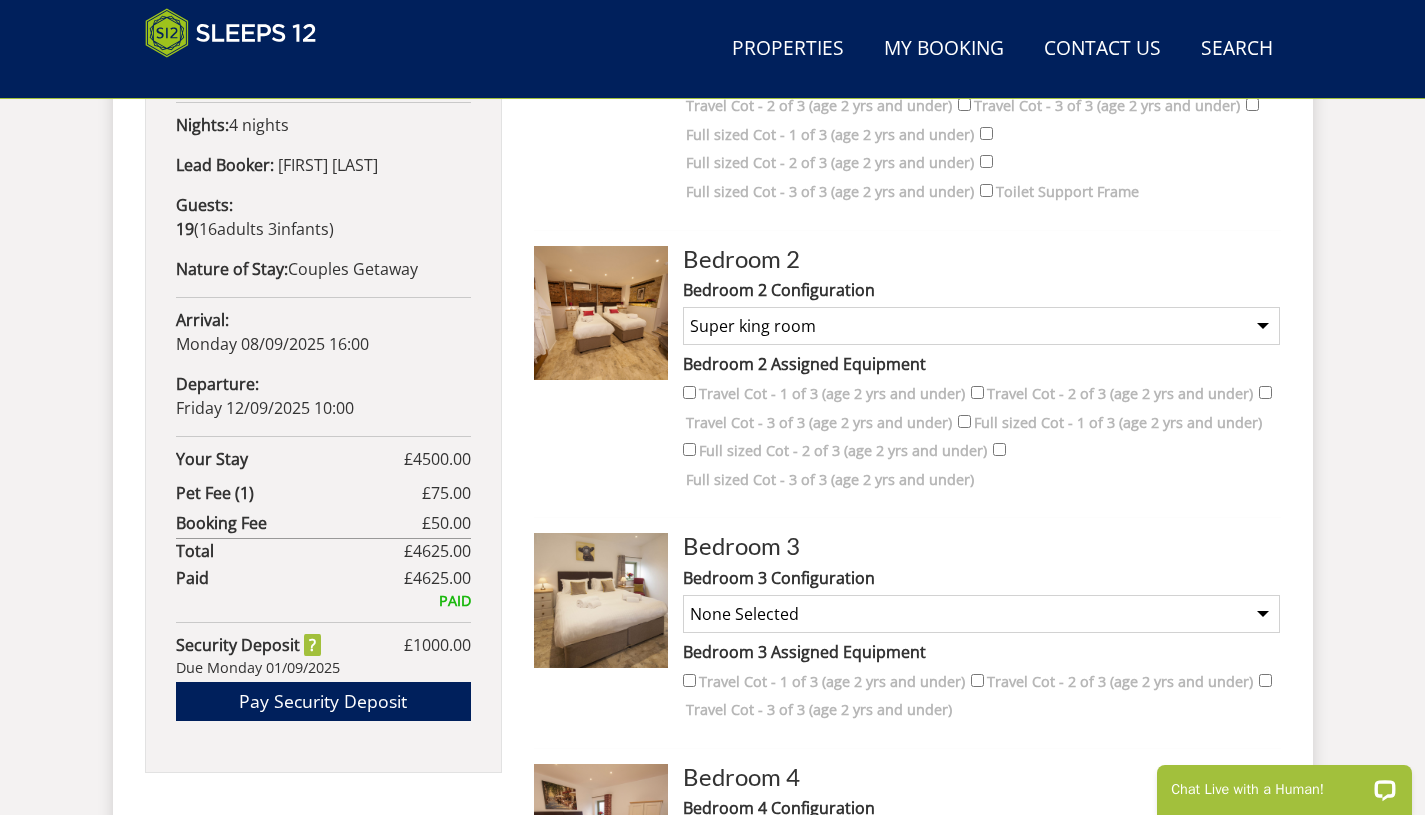 scroll, scrollTop: 1088, scrollLeft: 0, axis: vertical 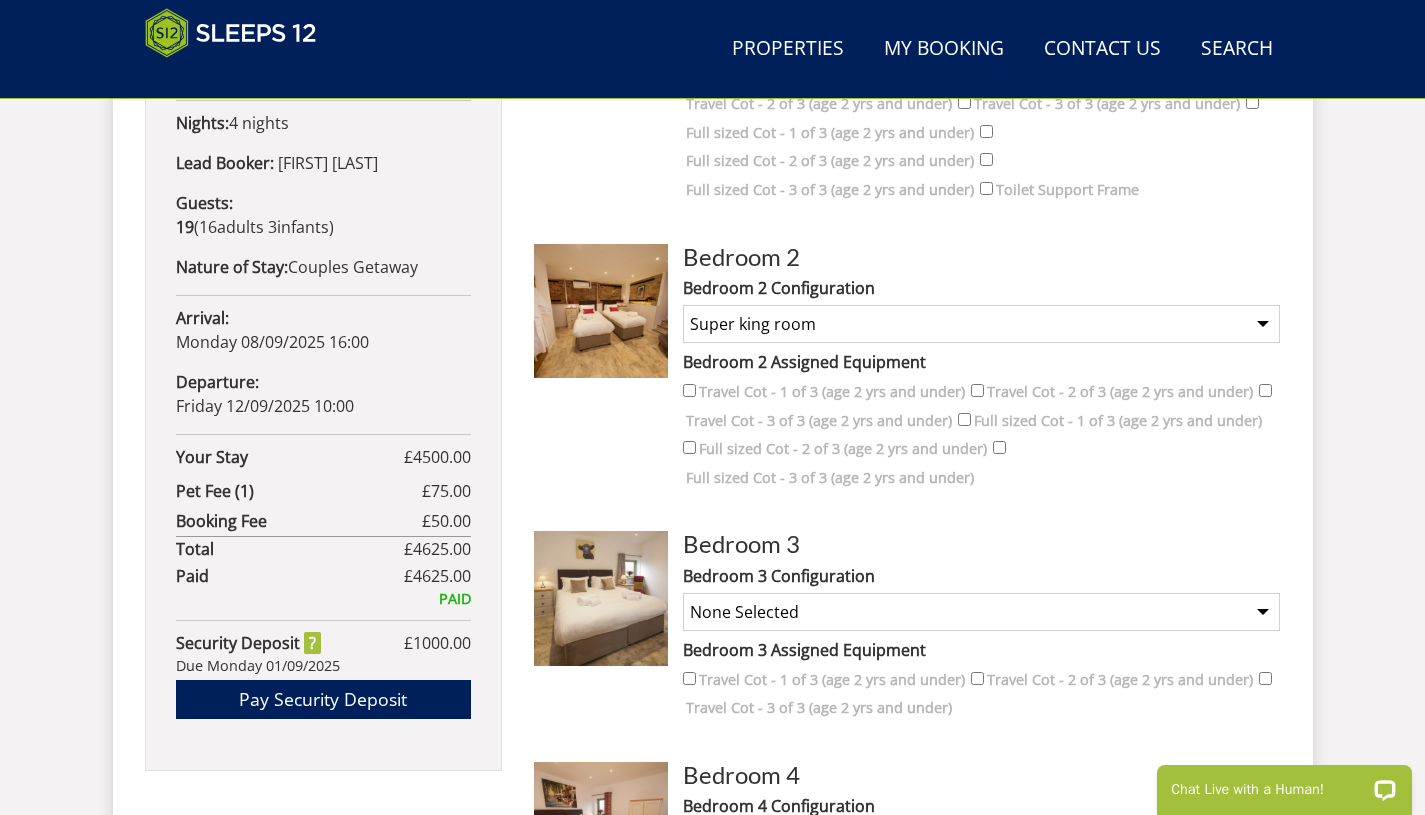 click on "None Selected
Super king room
Twin room" at bounding box center [981, 612] 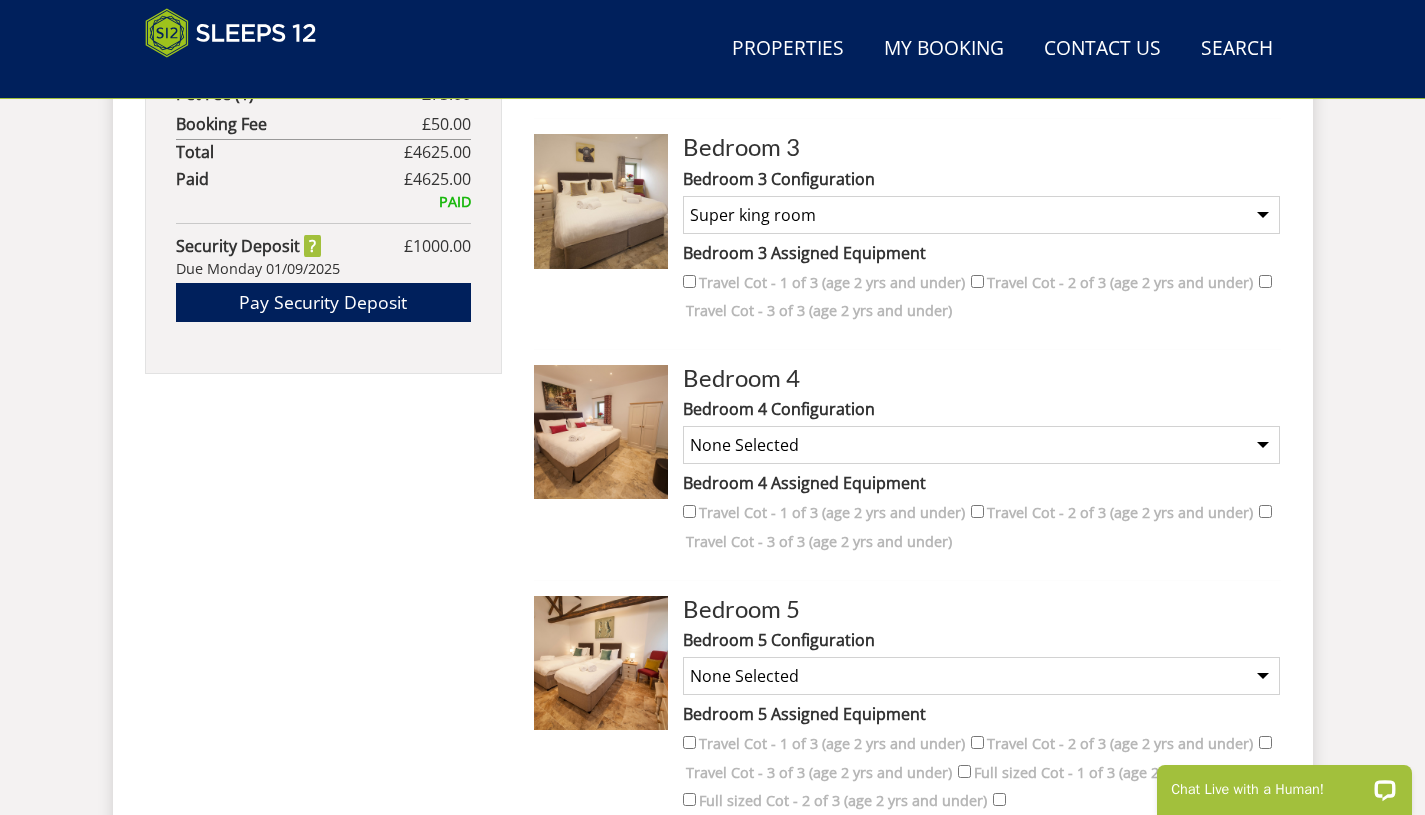 scroll, scrollTop: 1498, scrollLeft: 0, axis: vertical 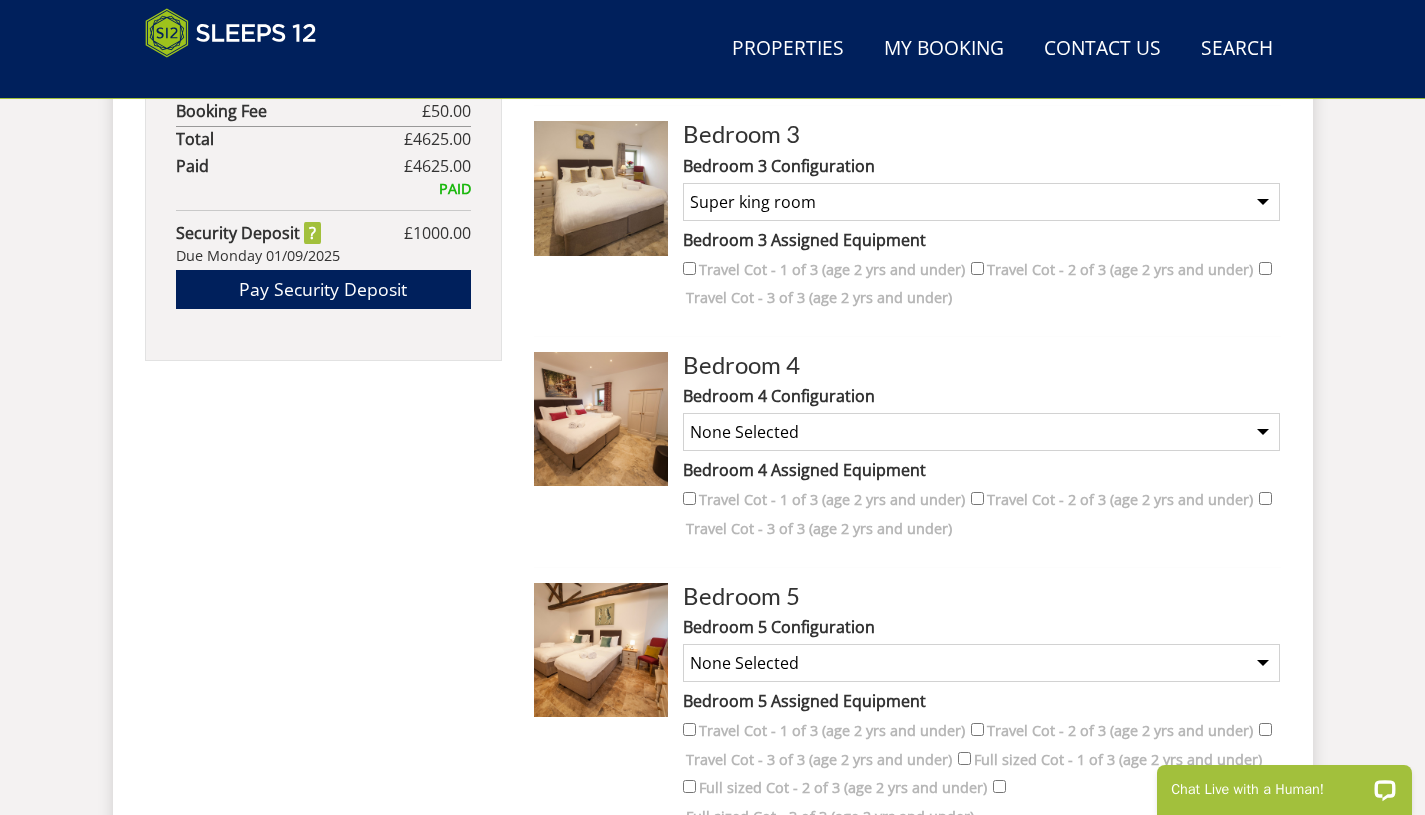 click on "None Selected
Super king room
Twin room" at bounding box center (981, 432) 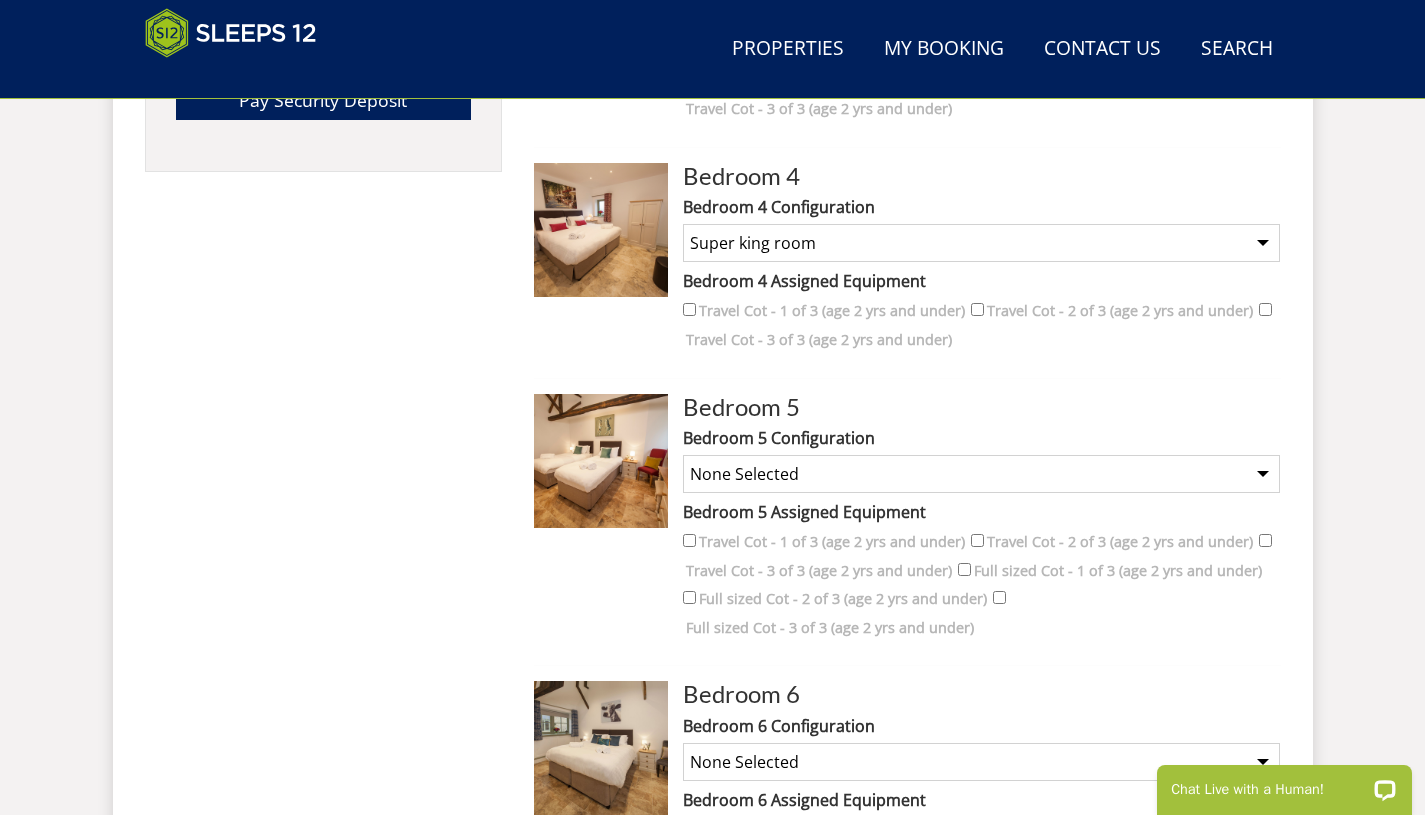 scroll, scrollTop: 1696, scrollLeft: 0, axis: vertical 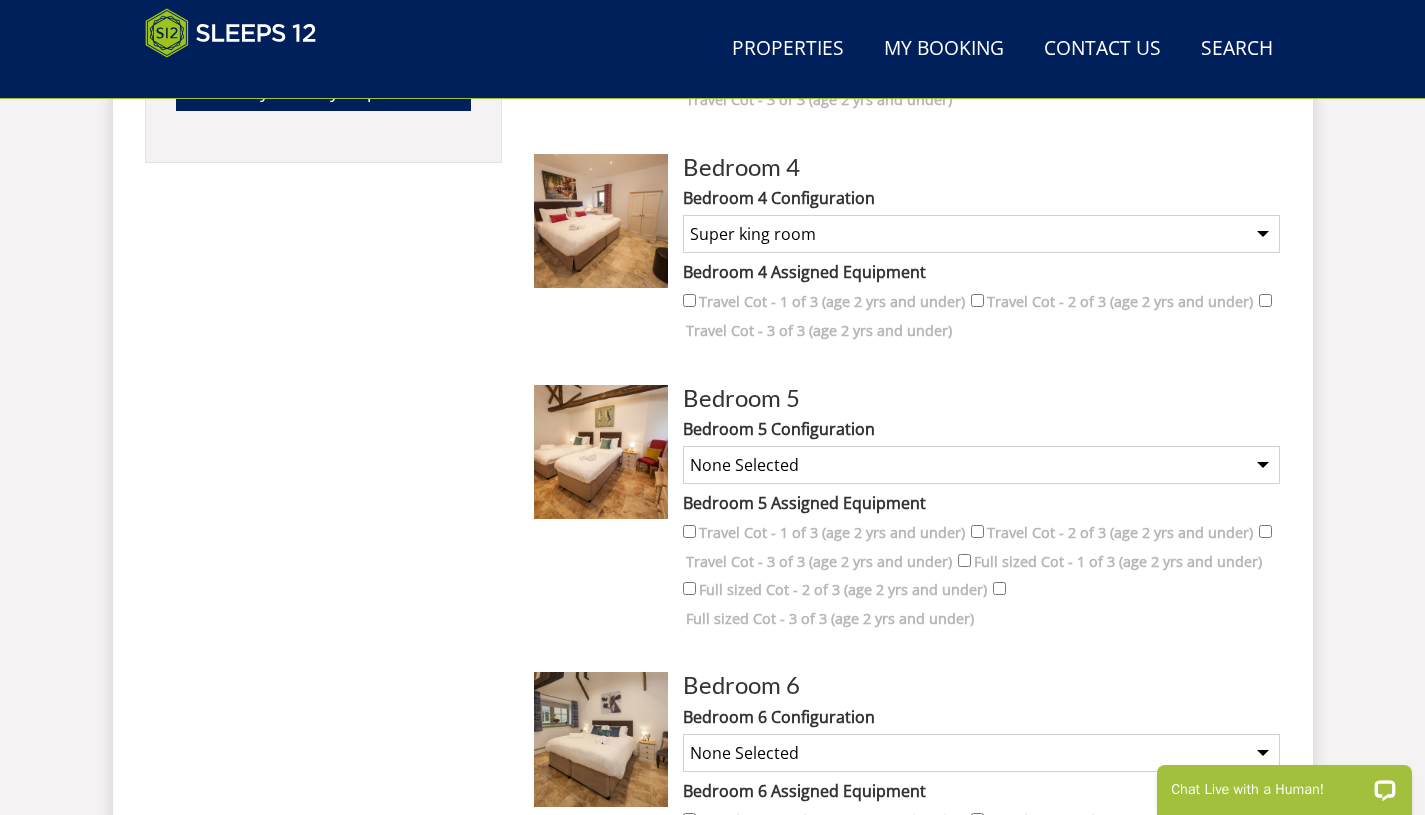 click on "None Selected
Super king room
Twin room
Twin and 1 Extra Single (Payment may be required)
Super King and 1 Extra Single (Payment may be required)" at bounding box center [981, 465] 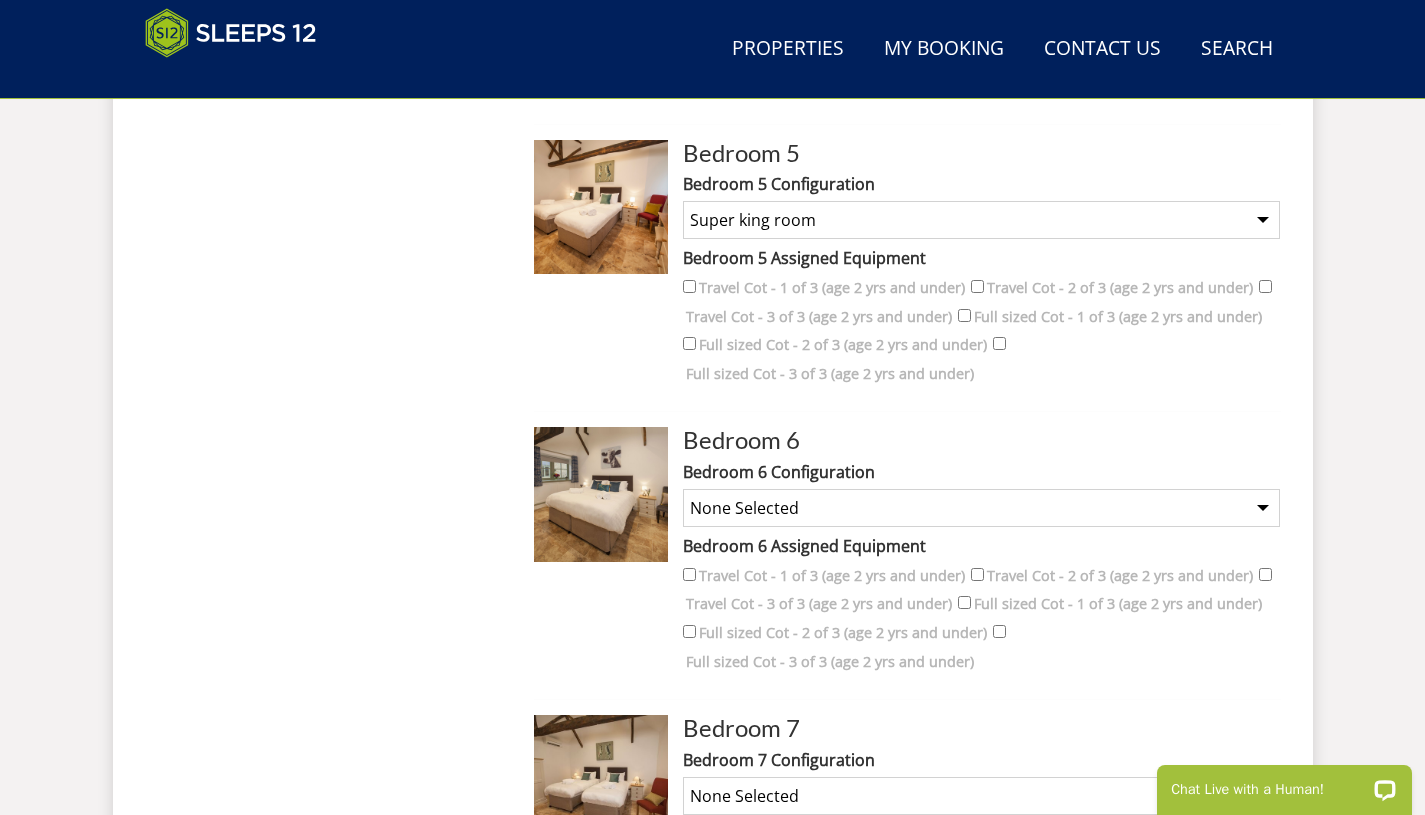 scroll, scrollTop: 1947, scrollLeft: 0, axis: vertical 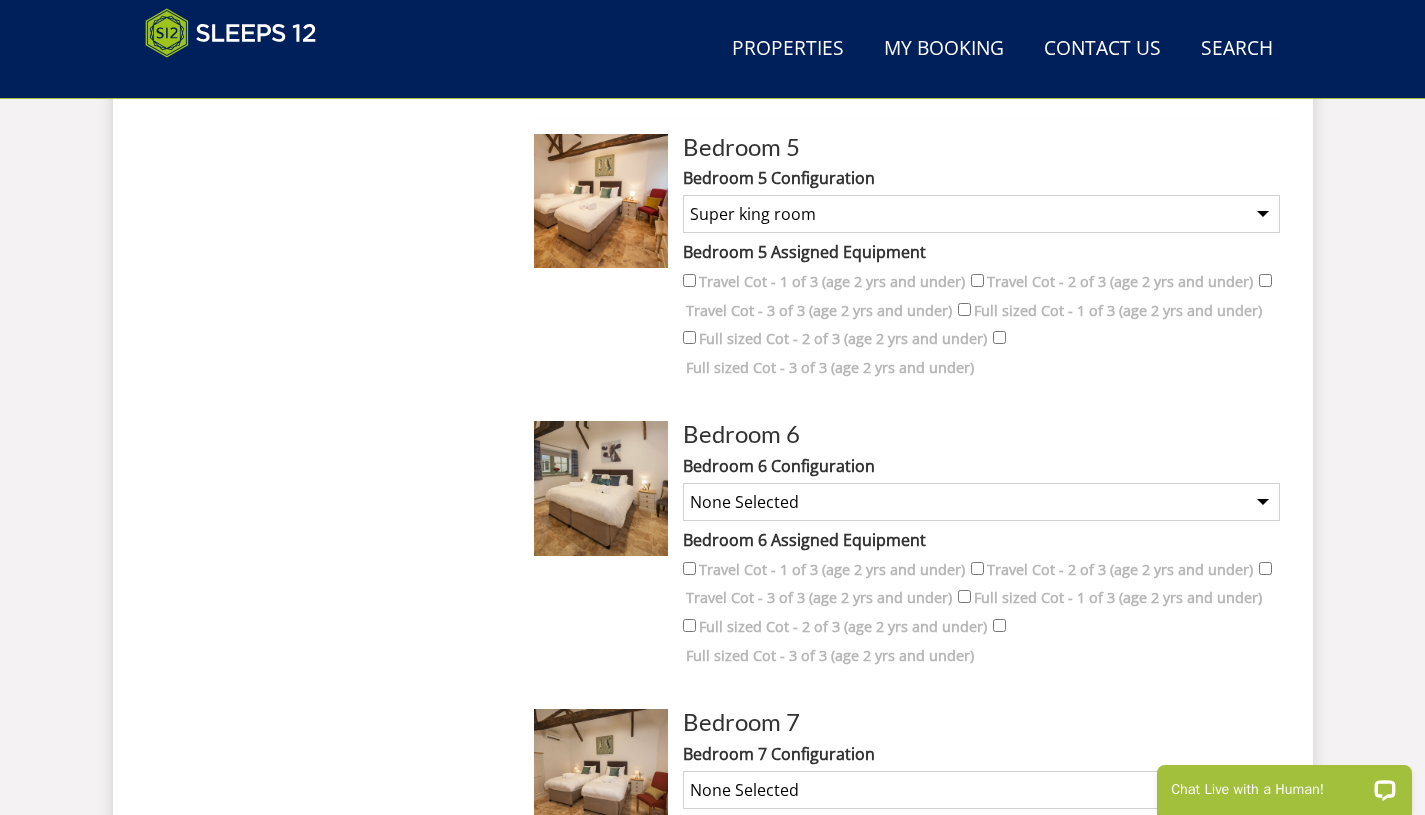 click on "None Selected
Super king room
Twin room
Super King and 1 Extra Single (Payment may be required)
Twin and 1 Extra Single (Payment may be required)" at bounding box center [981, 502] 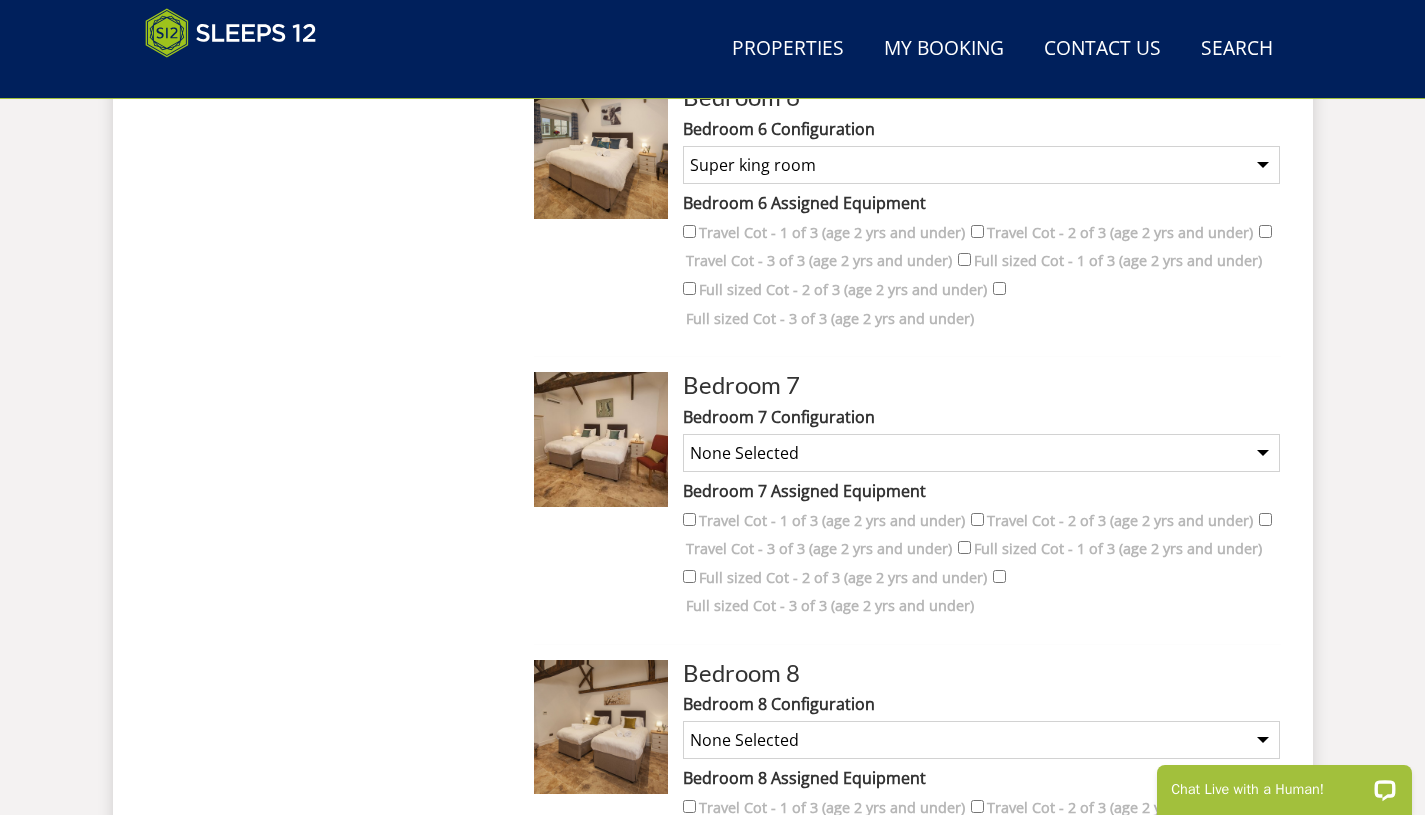 scroll, scrollTop: 2304, scrollLeft: 0, axis: vertical 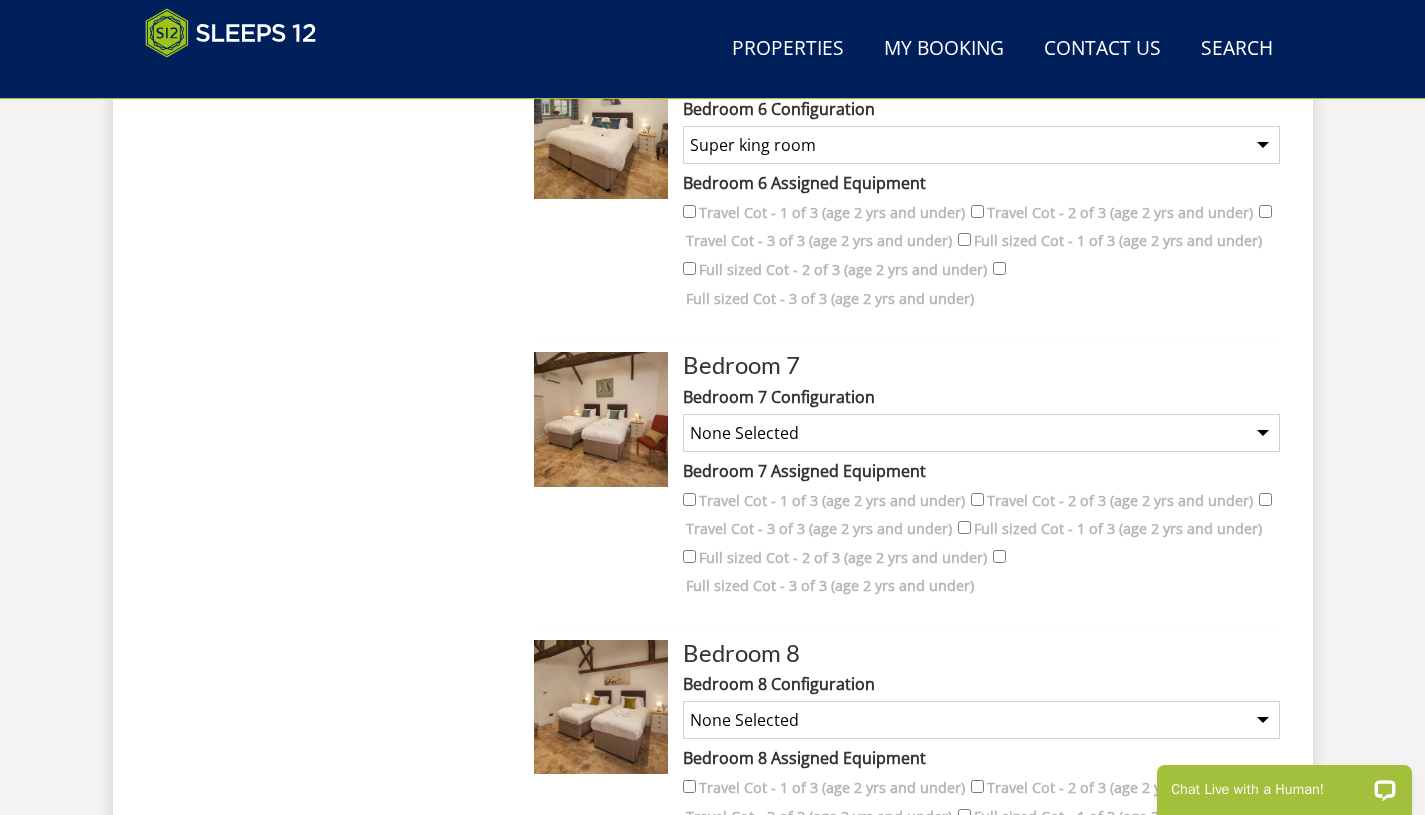 click on "None Selected
Super king room
Twin room
Super King and 1 Extra Single (Payment may be required)
Twin and 1 Extra Single (Payment may be required)" at bounding box center (981, 433) 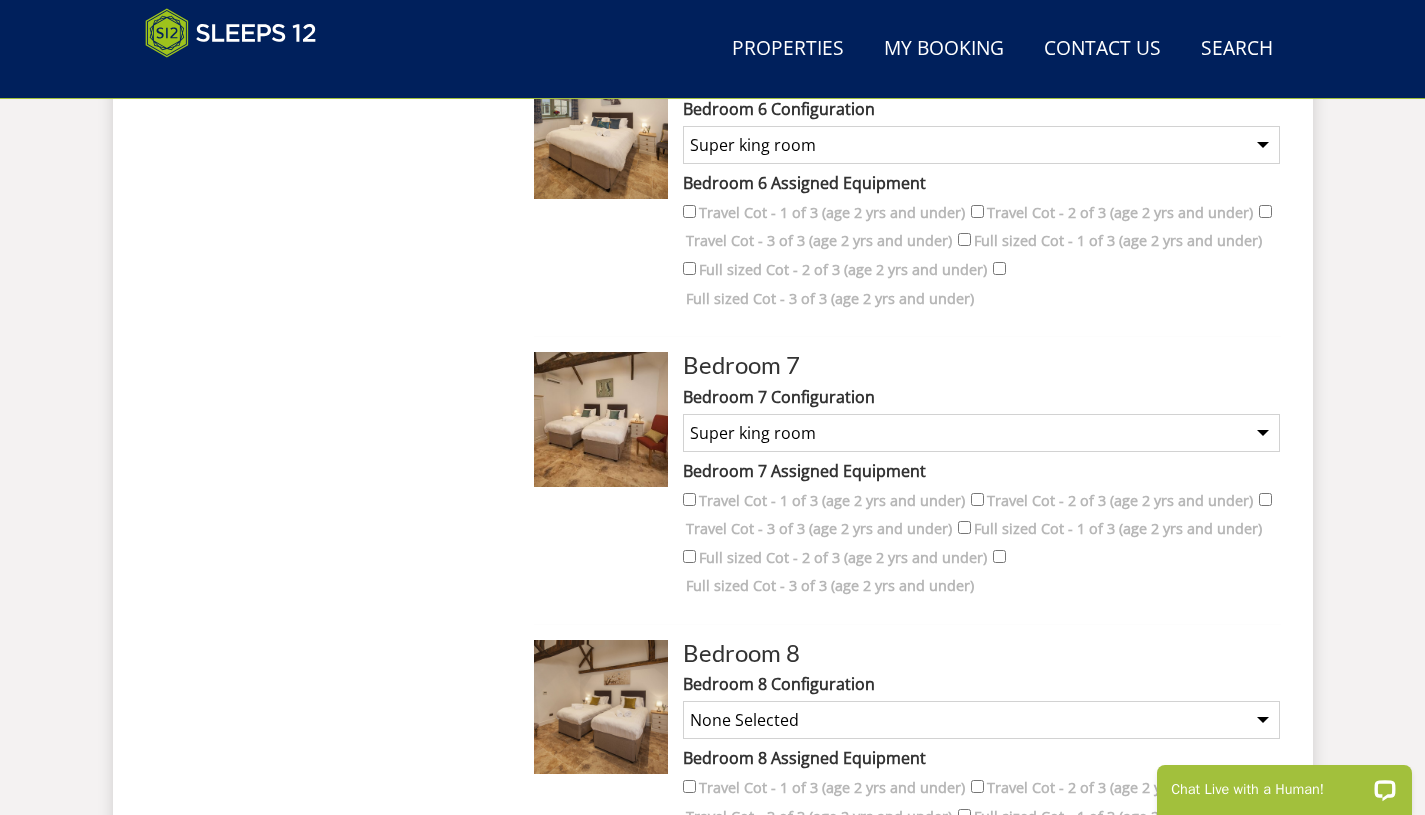 click on "Bedroom 8 Assigned Equipment" at bounding box center [981, 758] 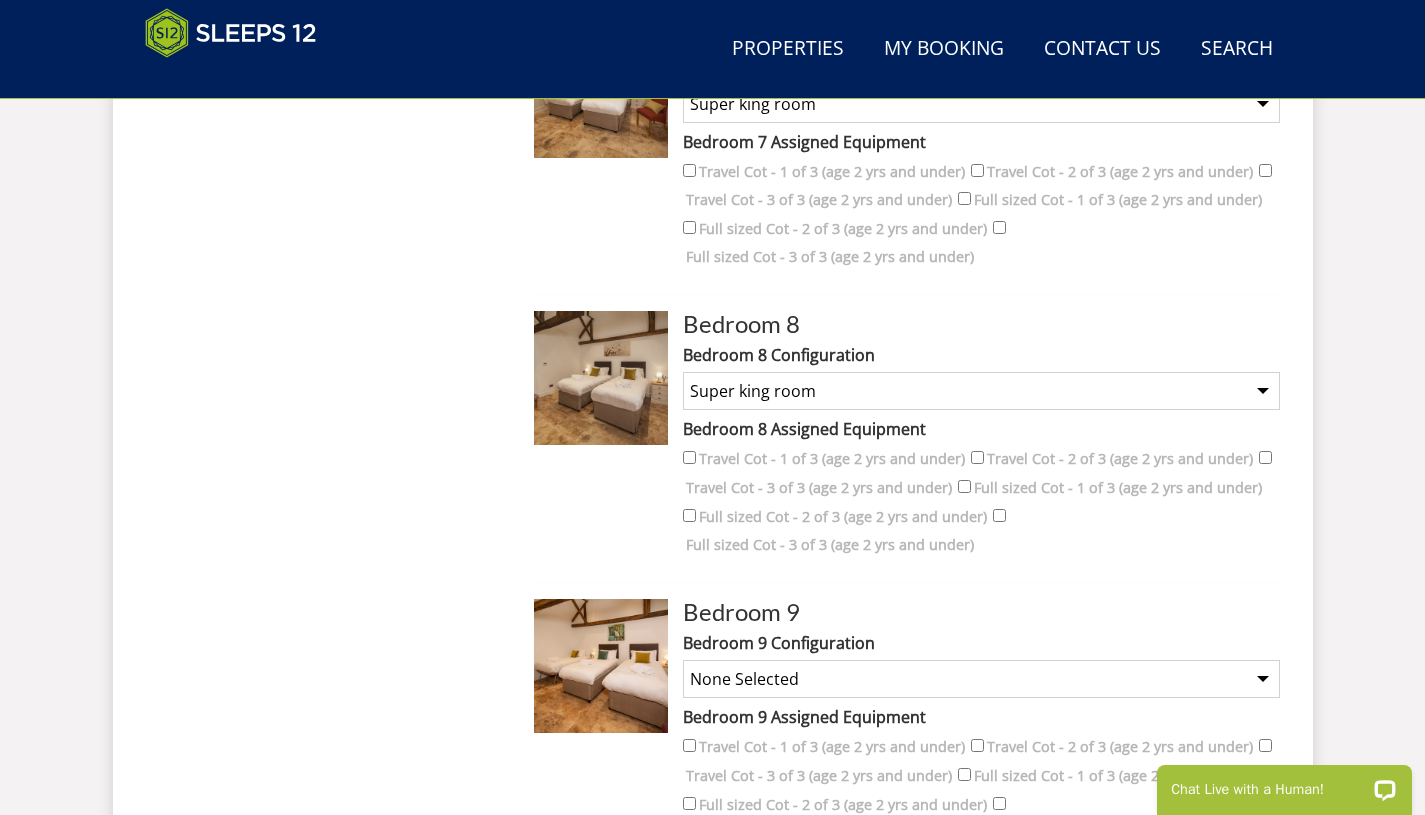 scroll, scrollTop: 2636, scrollLeft: 0, axis: vertical 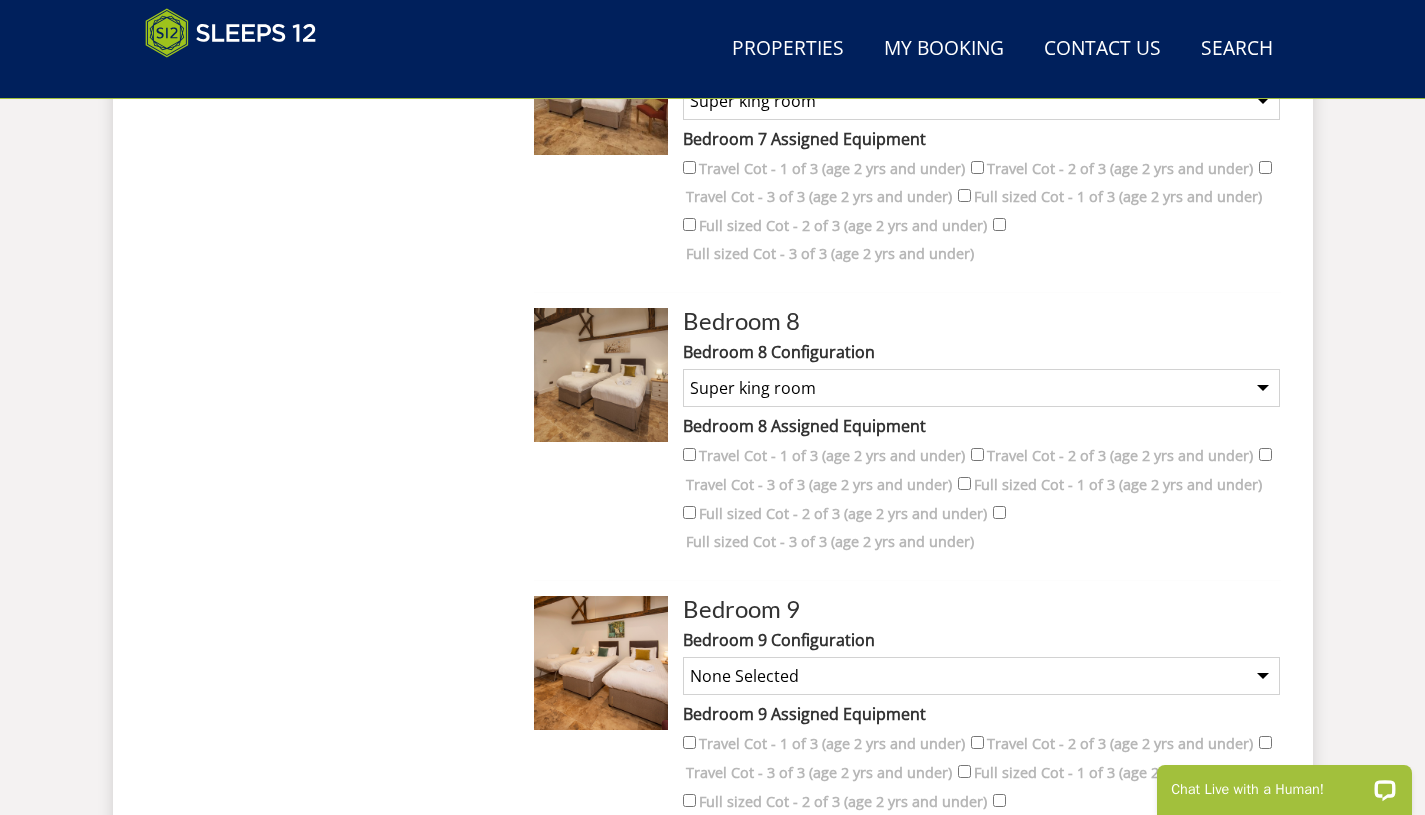 click on "None Selected
Super king room
Twin room
Super King and 1 Extra Single (Payment may be required)
Twin and 1 Extra Single (Payment may be required)" at bounding box center (981, 676) 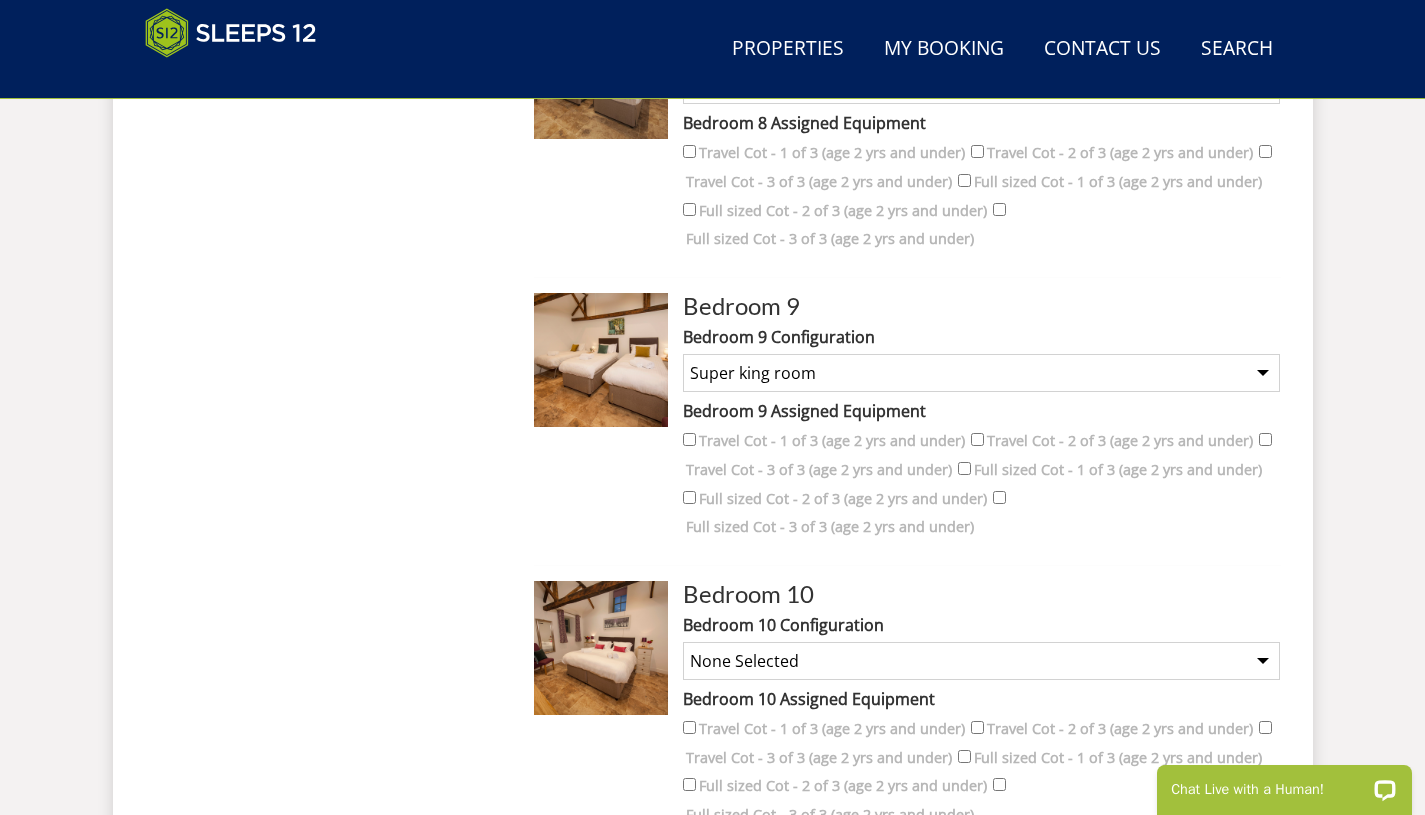 scroll, scrollTop: 2960, scrollLeft: 0, axis: vertical 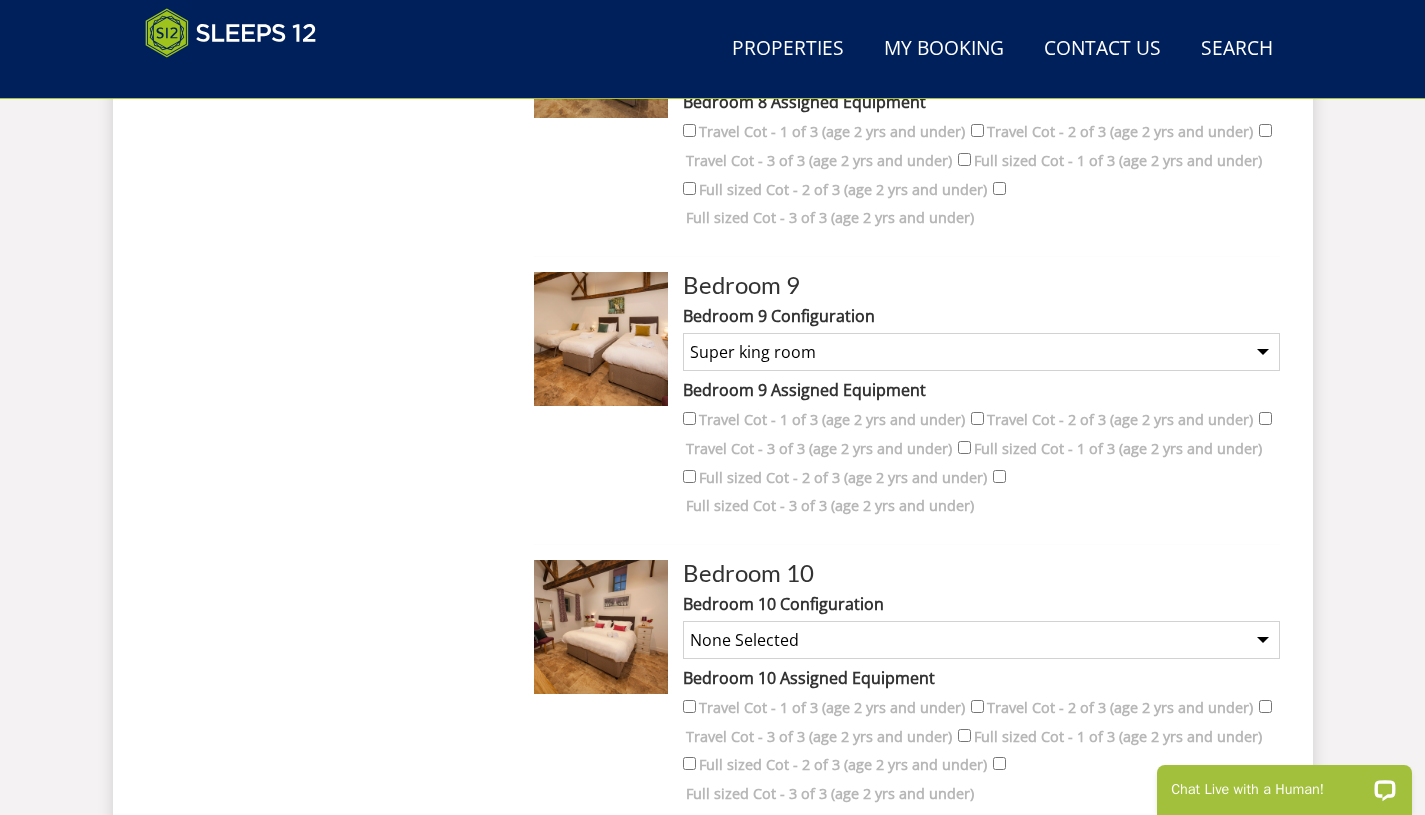 click on "None Selected
Super king room
Twin room
Super King and 1 Extra Single (Payment may be required)
Twin and 1 Extra Single (Payment may be required)" at bounding box center [981, 640] 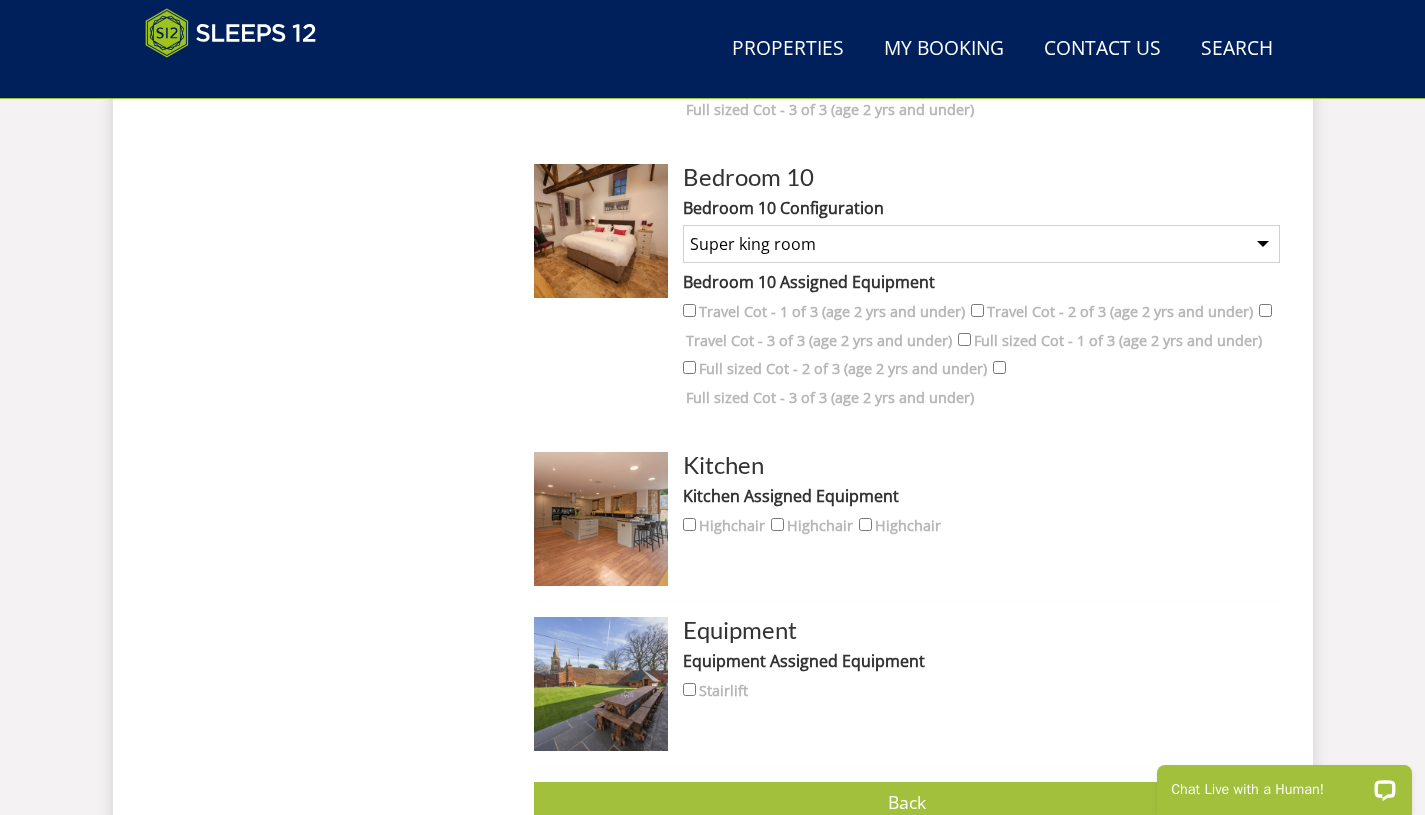 scroll, scrollTop: 3364, scrollLeft: 0, axis: vertical 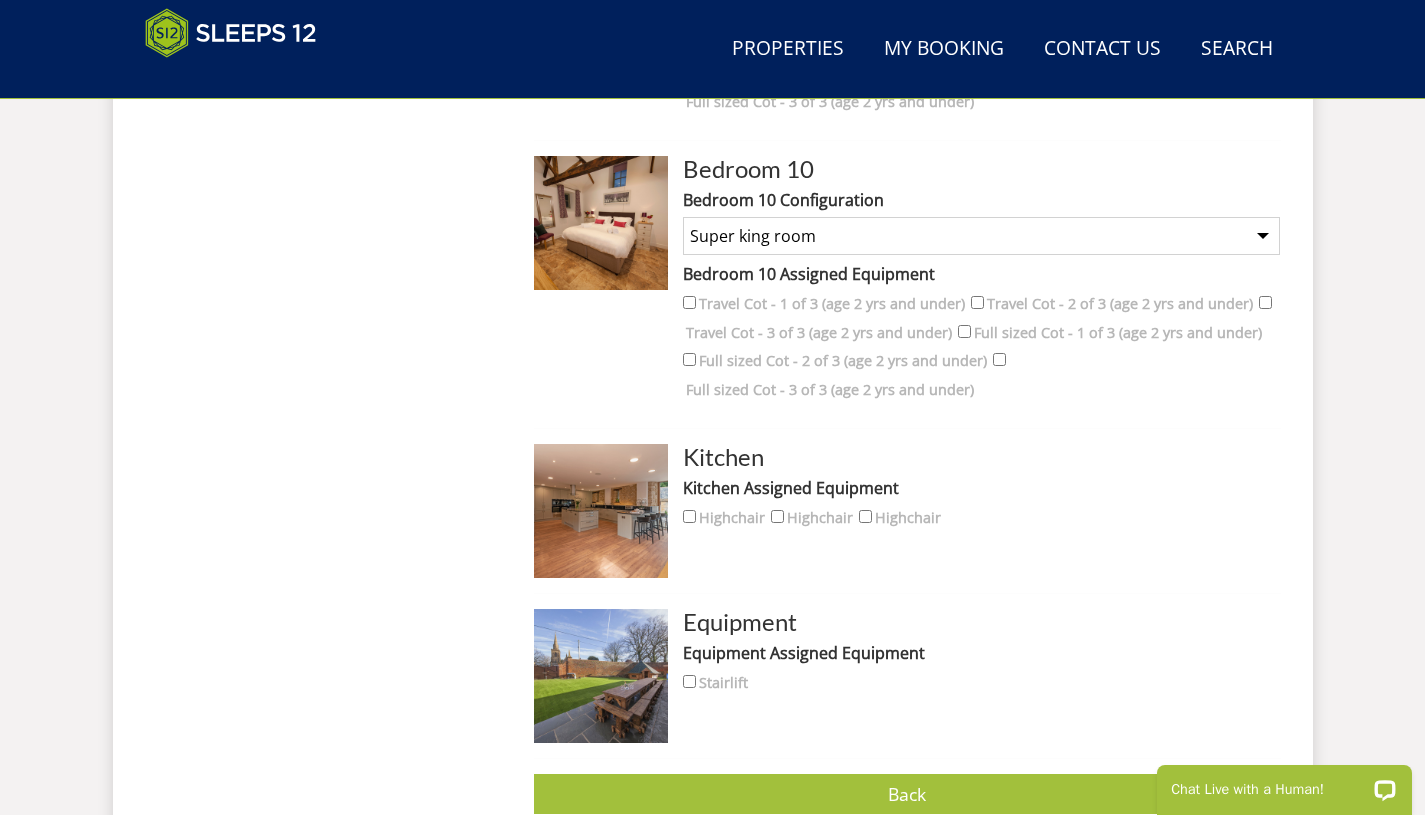 click on "Set Configuration" at bounding box center (907, 849) 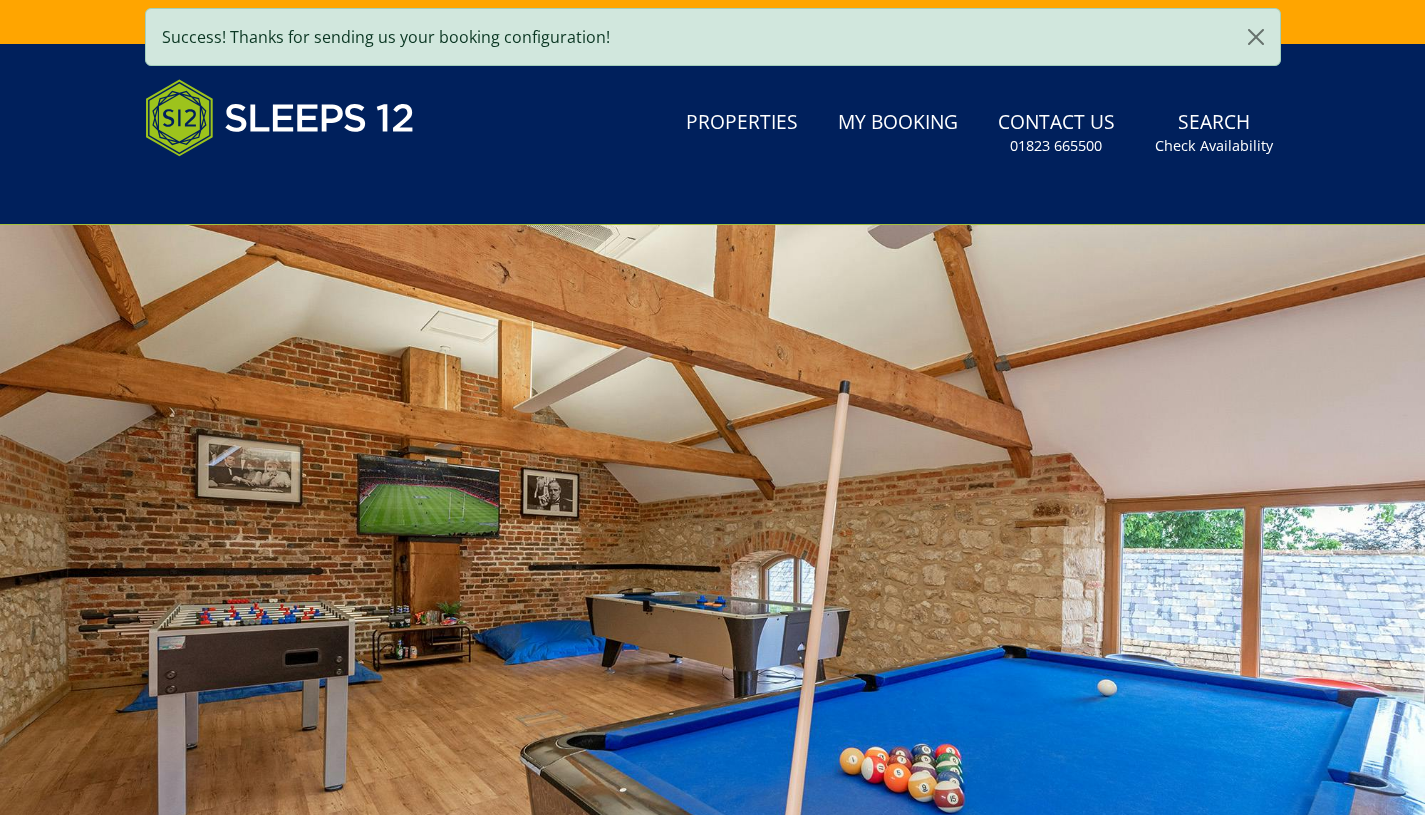 scroll, scrollTop: 65, scrollLeft: 0, axis: vertical 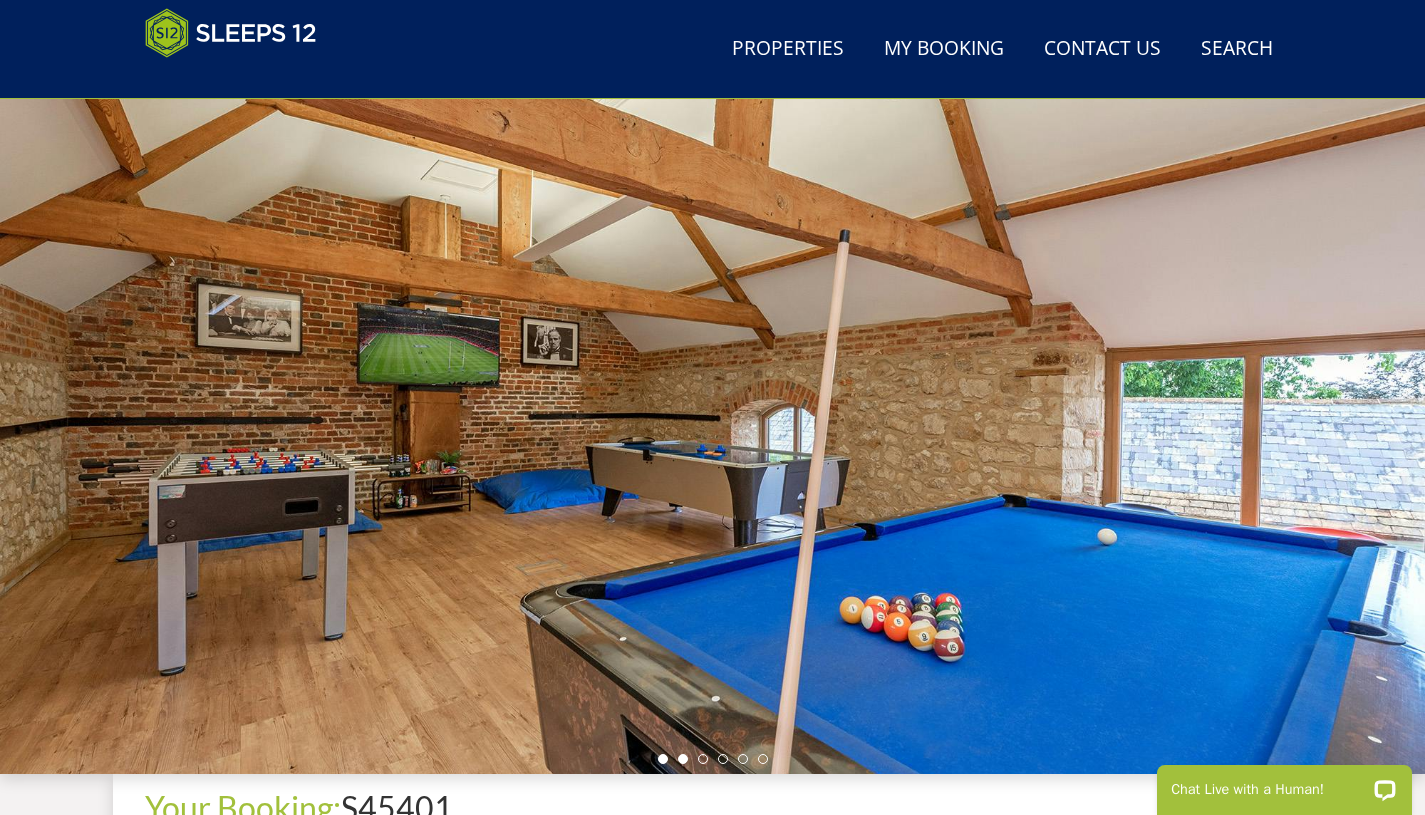 click at bounding box center (683, 759) 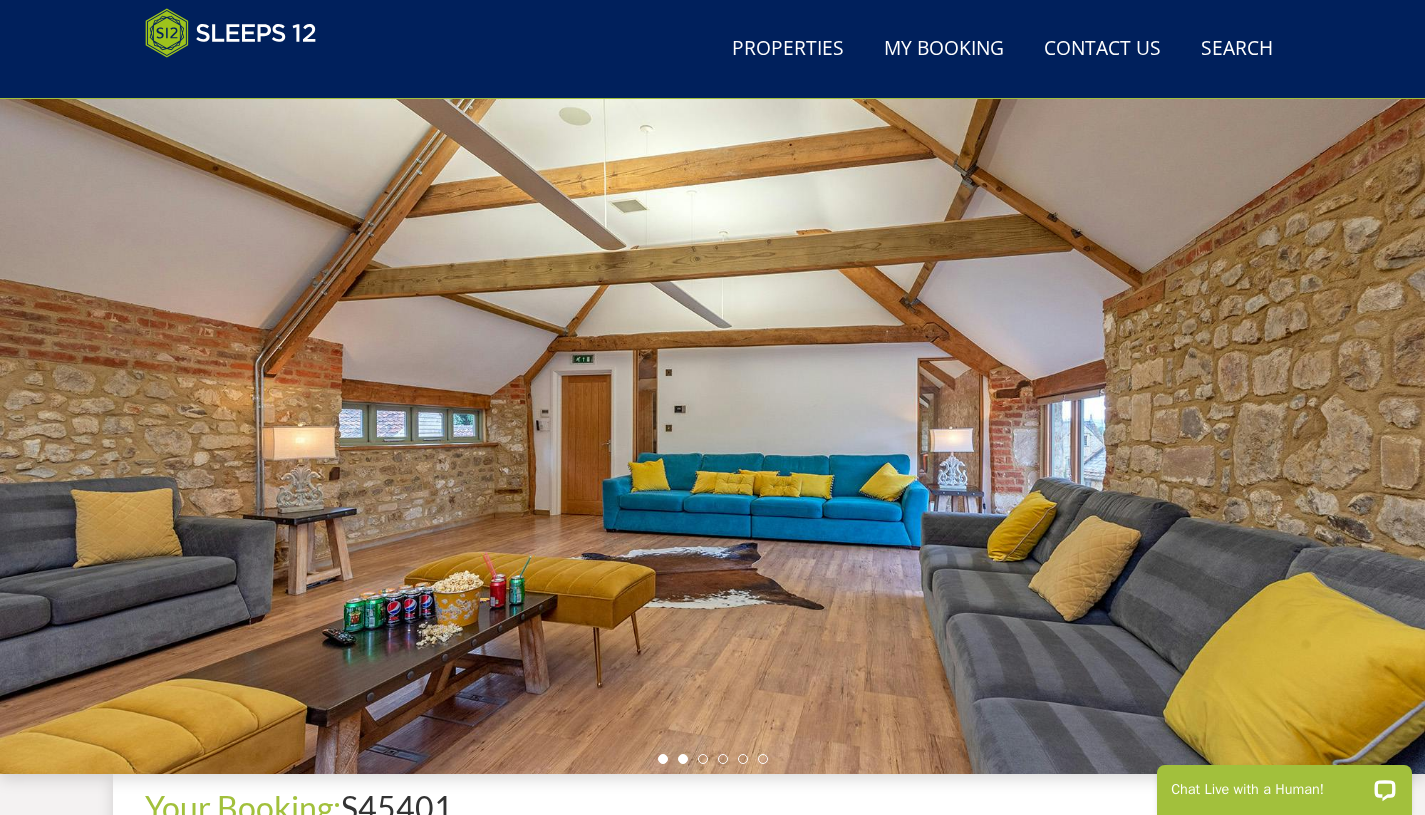 click at bounding box center [663, 759] 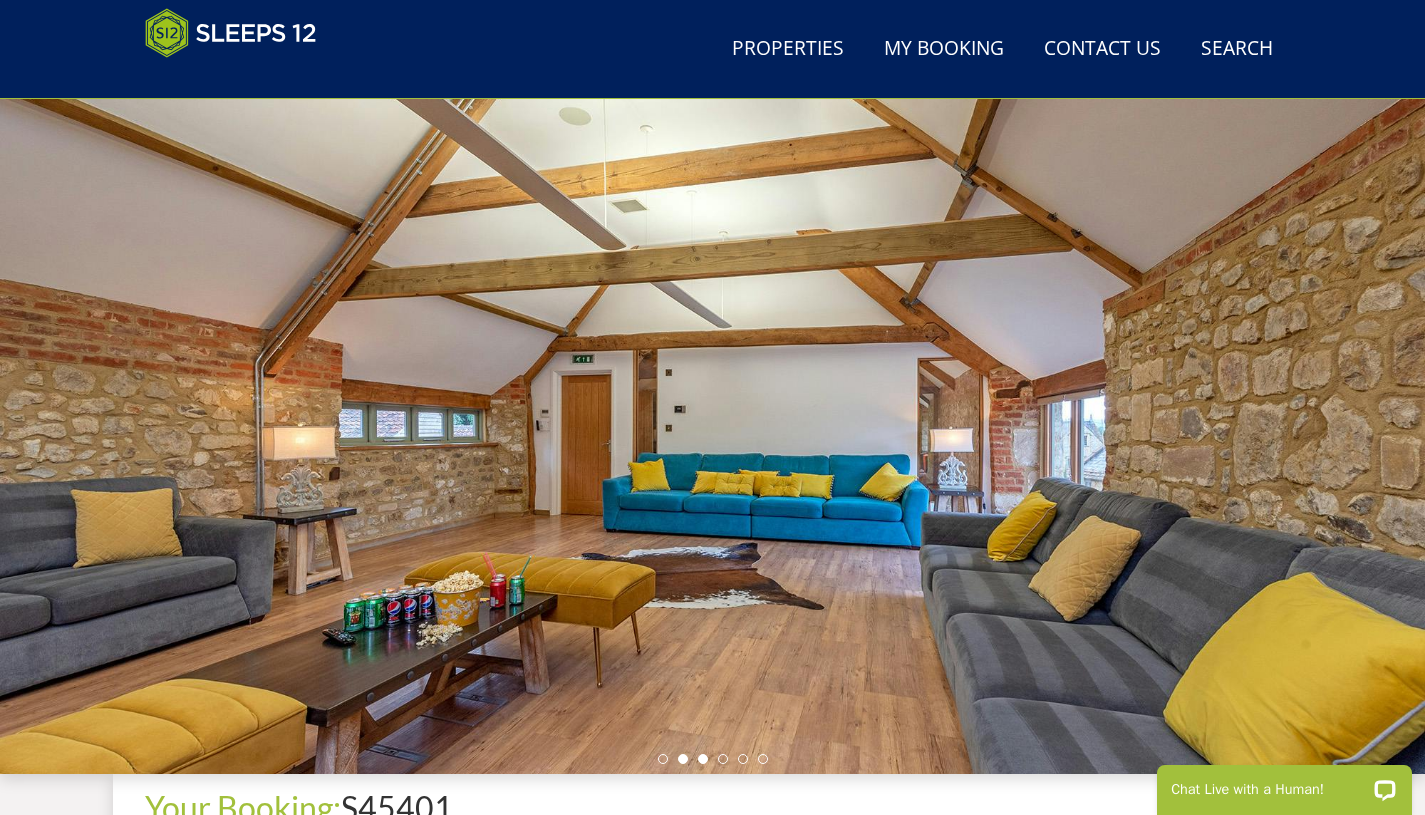click at bounding box center [703, 759] 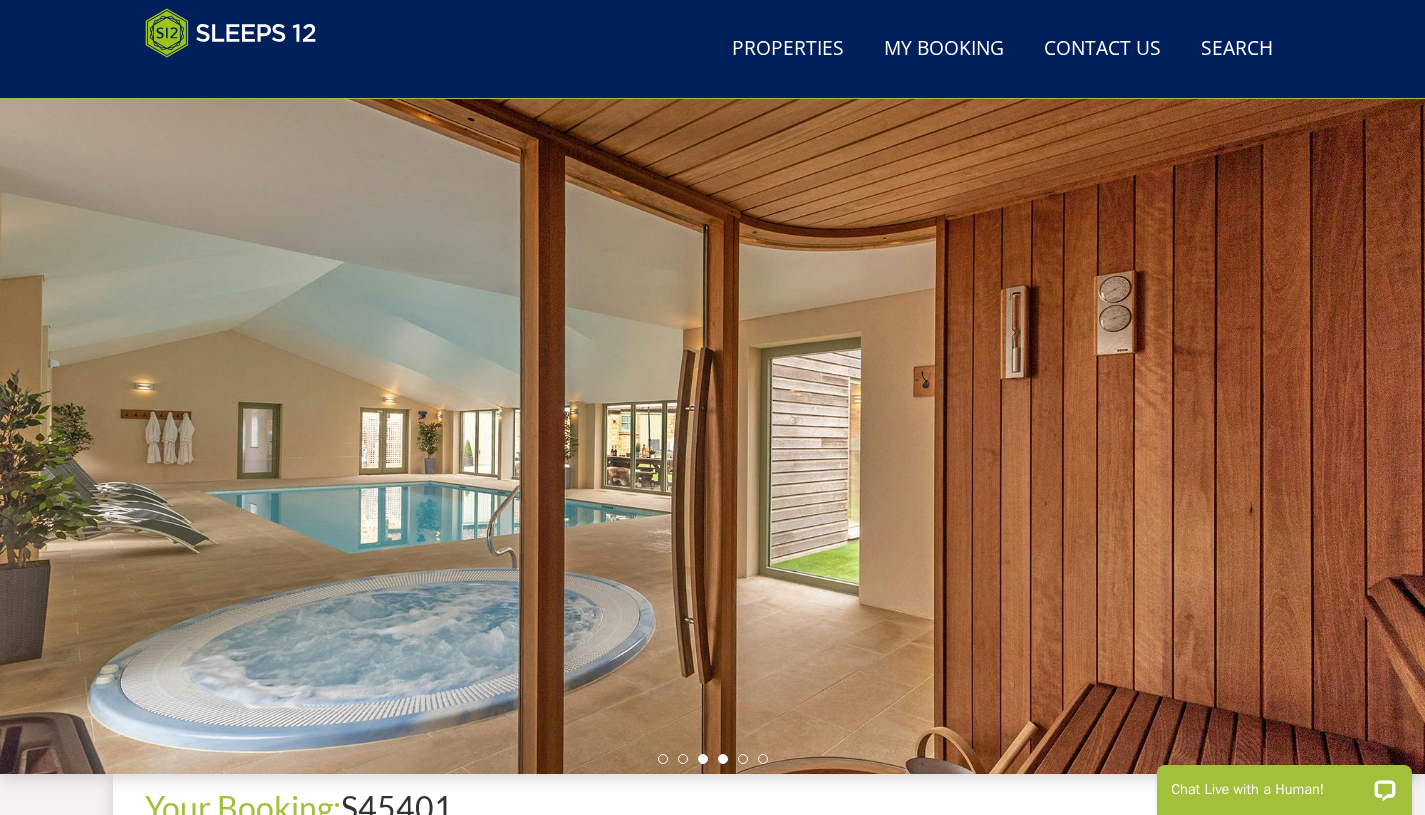 click at bounding box center [723, 759] 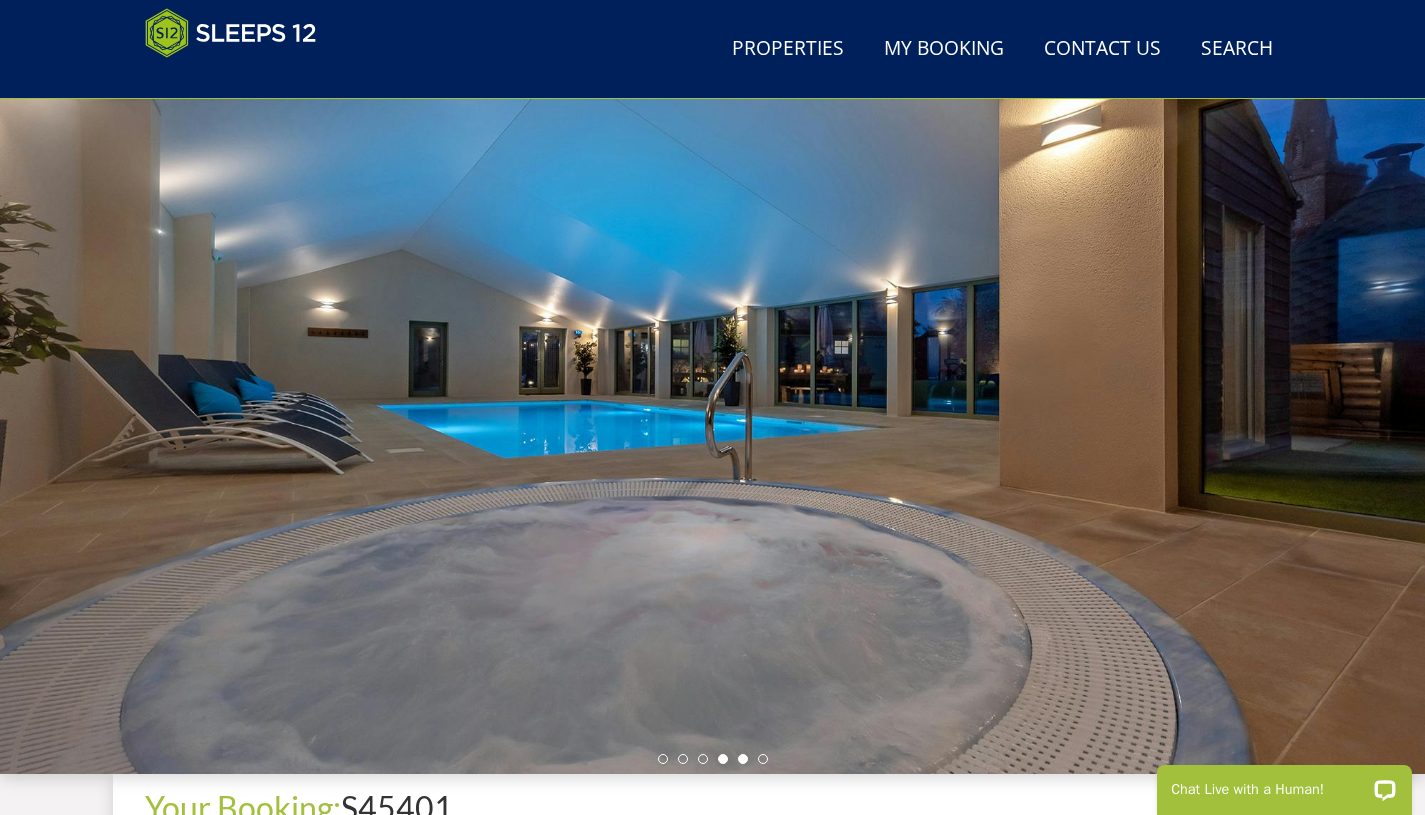 click at bounding box center [743, 759] 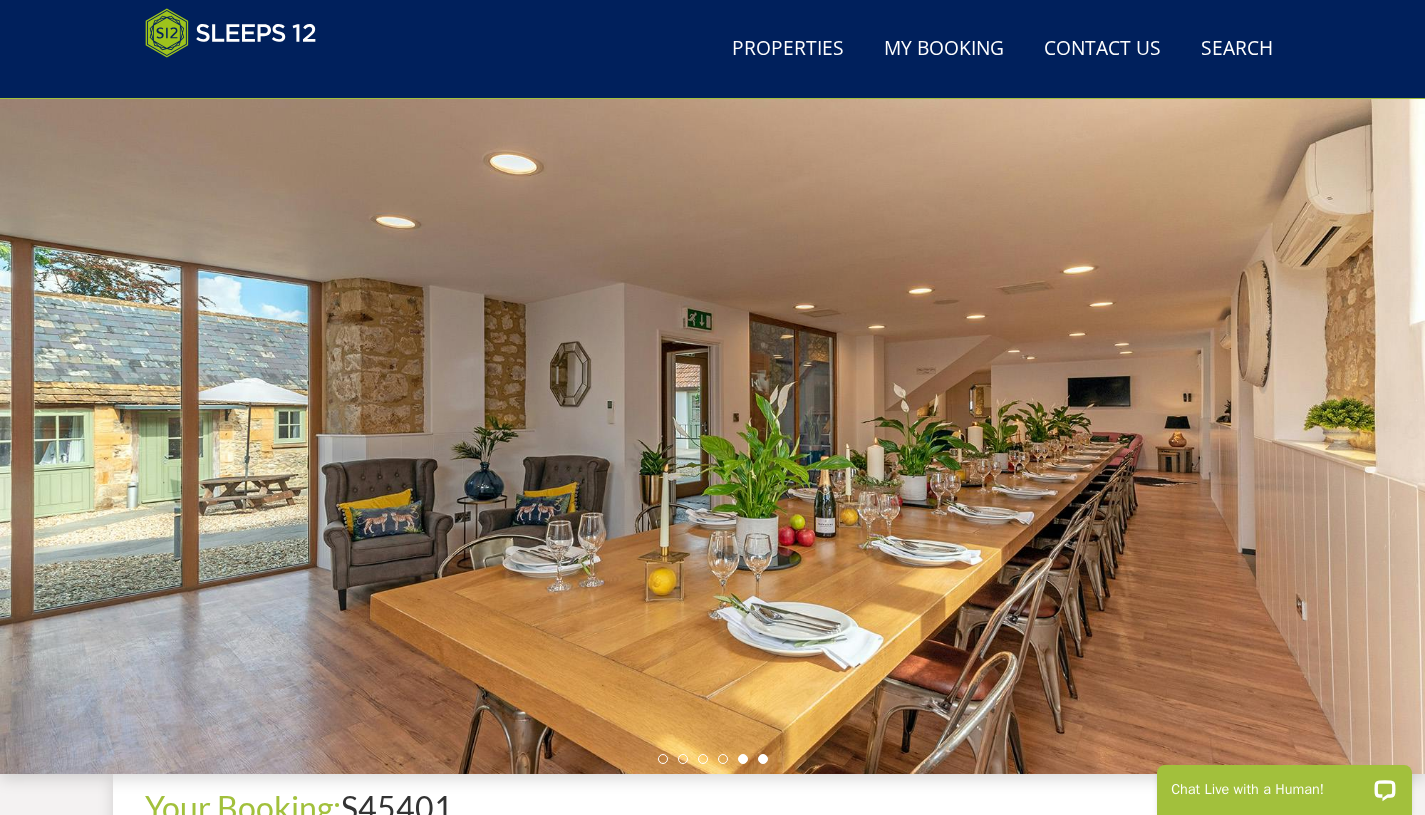 click at bounding box center [763, 759] 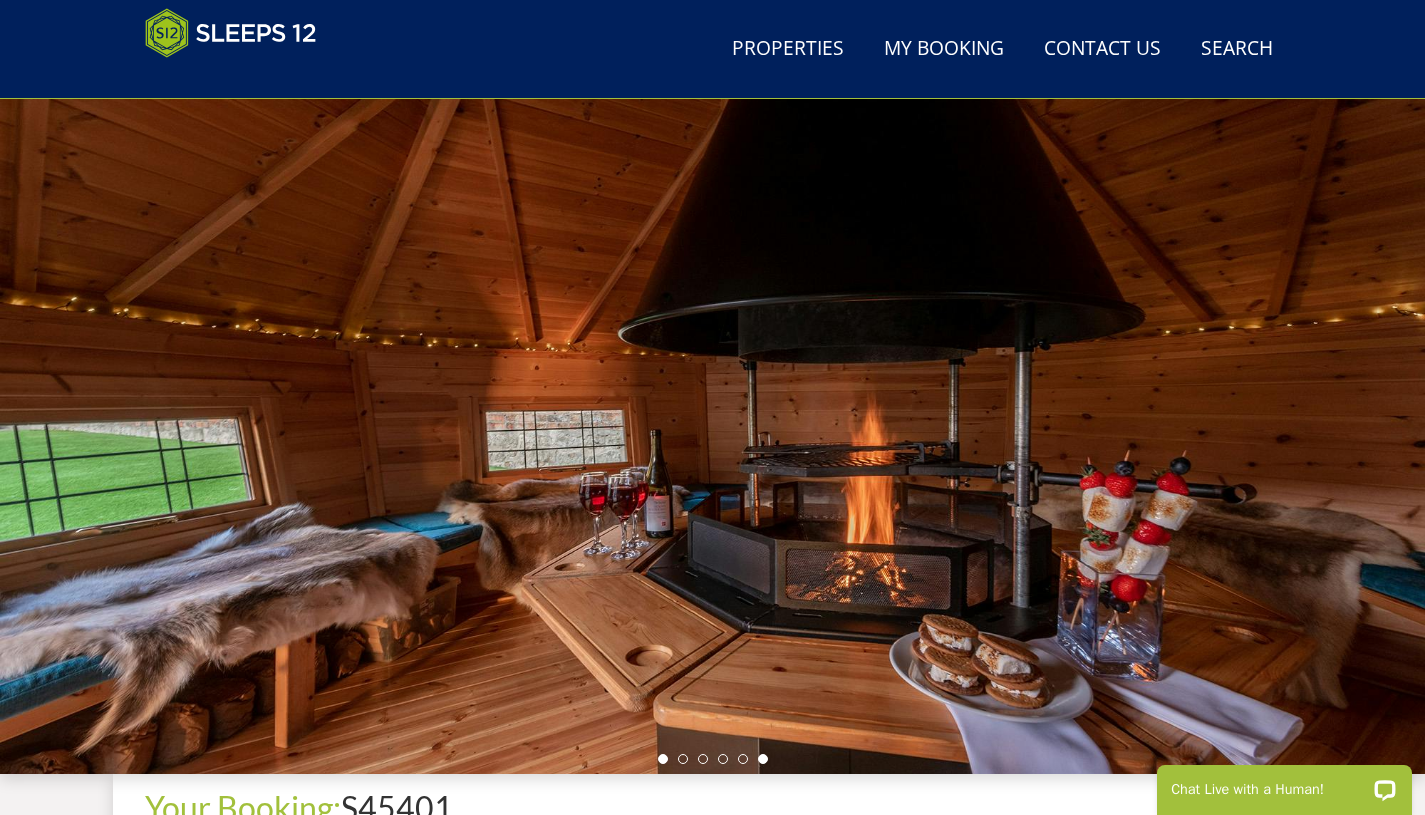 click at bounding box center [663, 759] 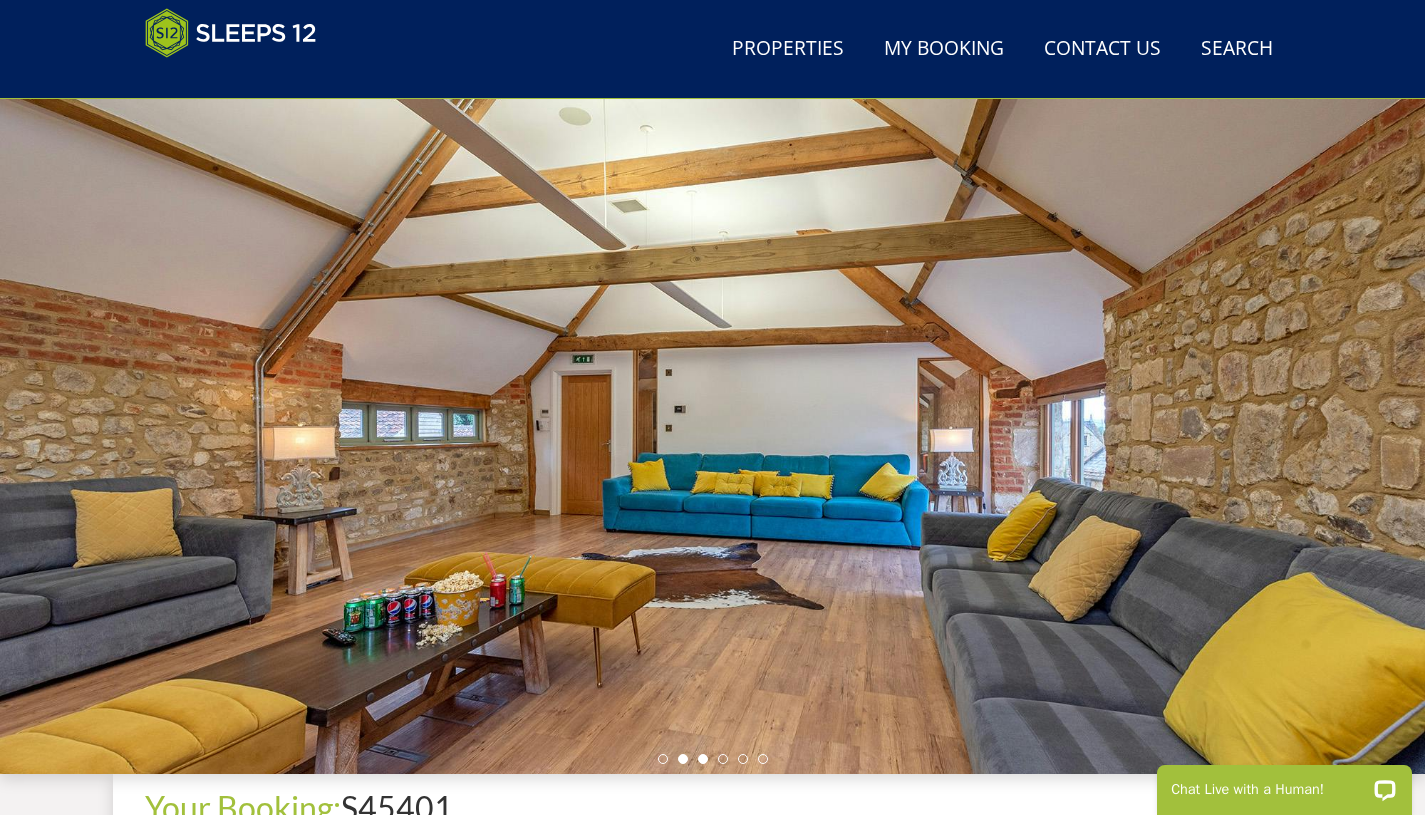 click at bounding box center (703, 759) 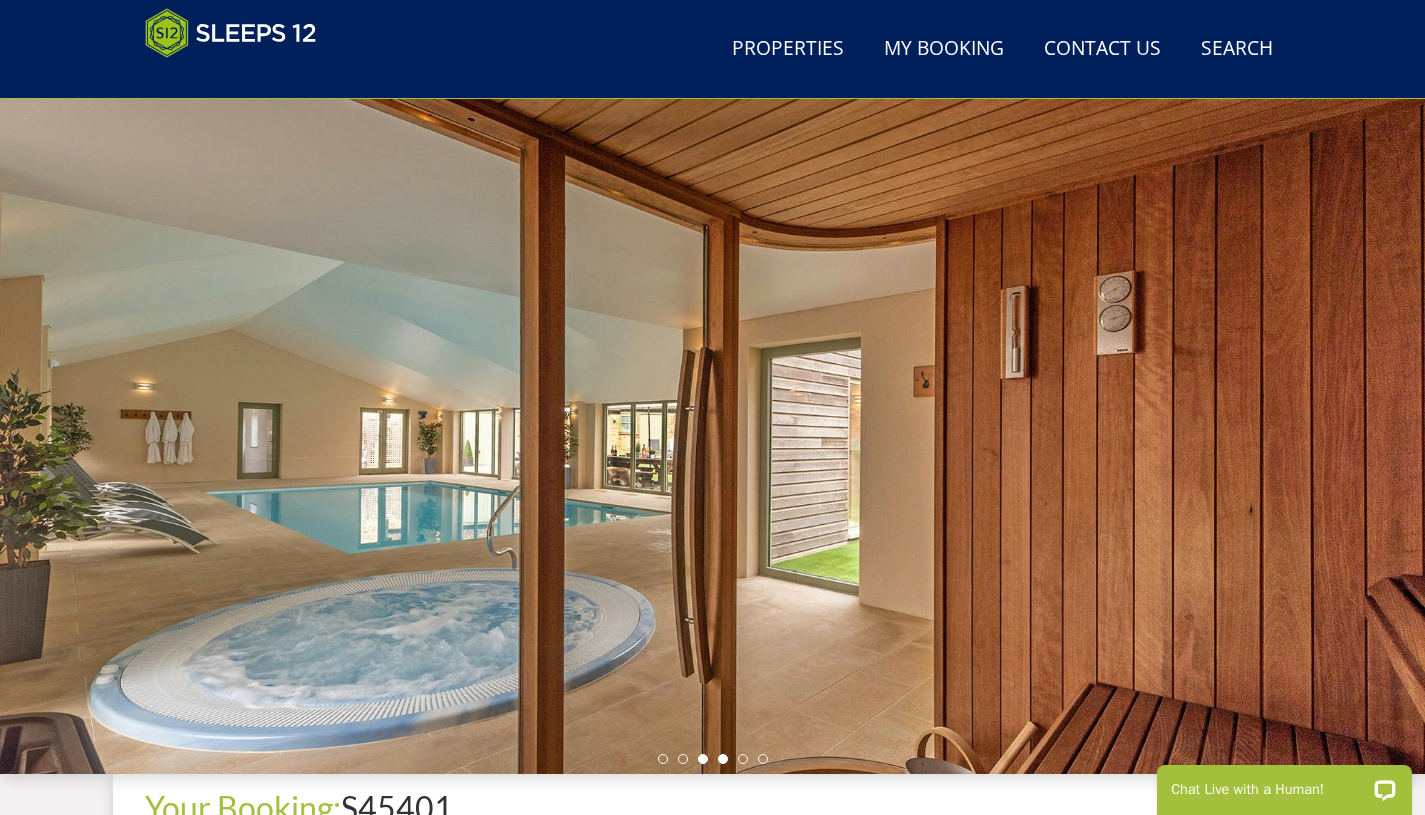 click at bounding box center [723, 759] 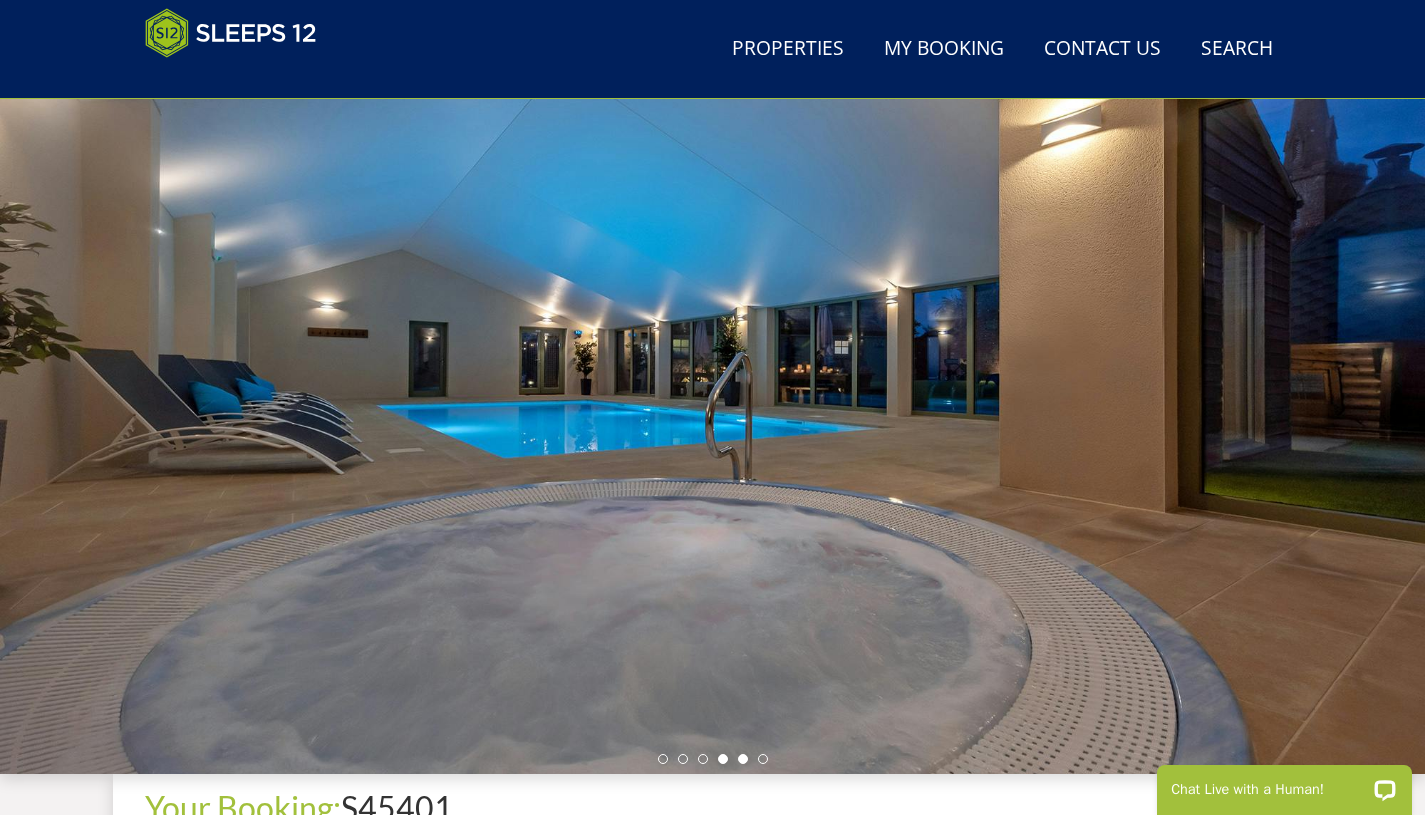click at bounding box center [743, 759] 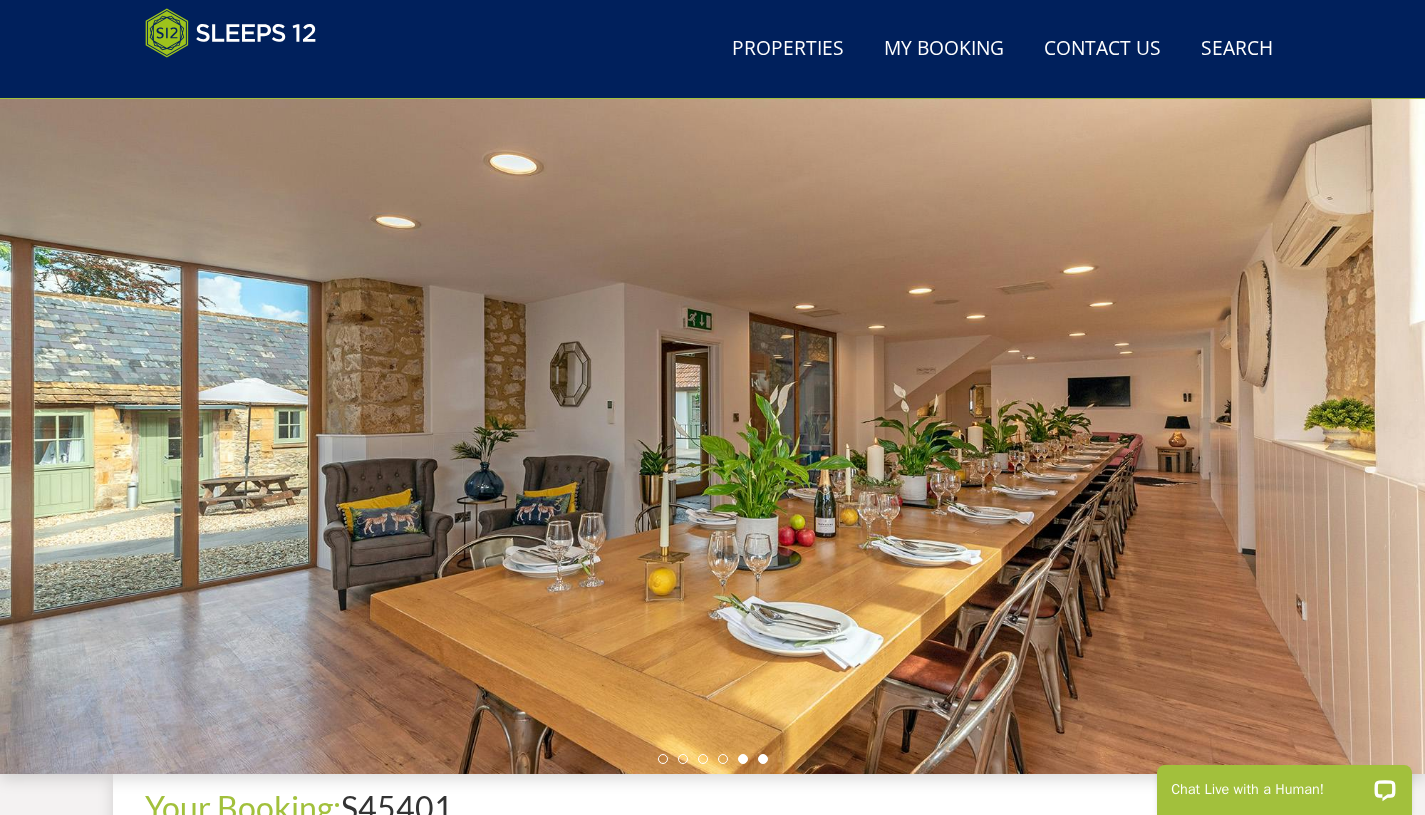 click at bounding box center [763, 759] 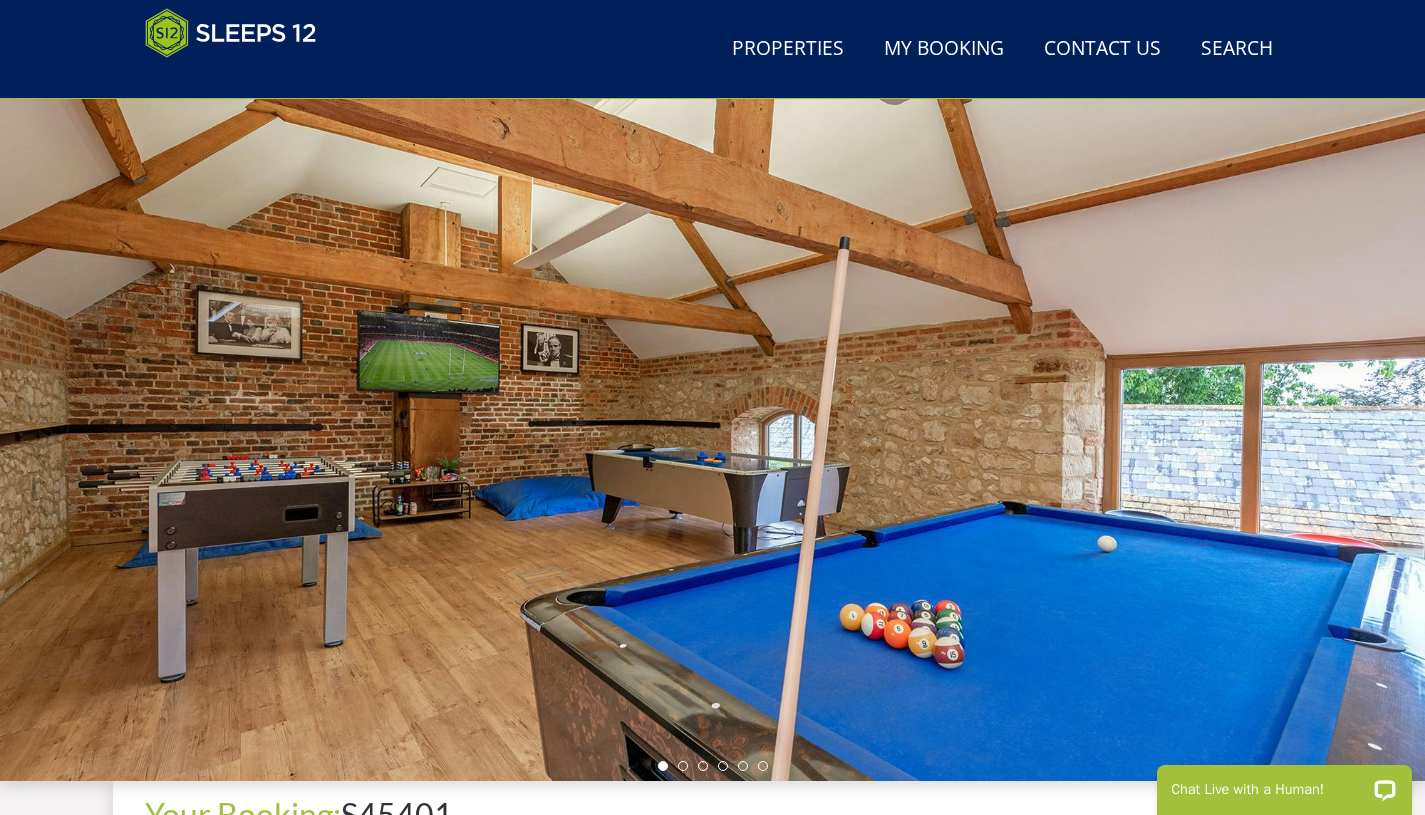 scroll, scrollTop: 0, scrollLeft: 0, axis: both 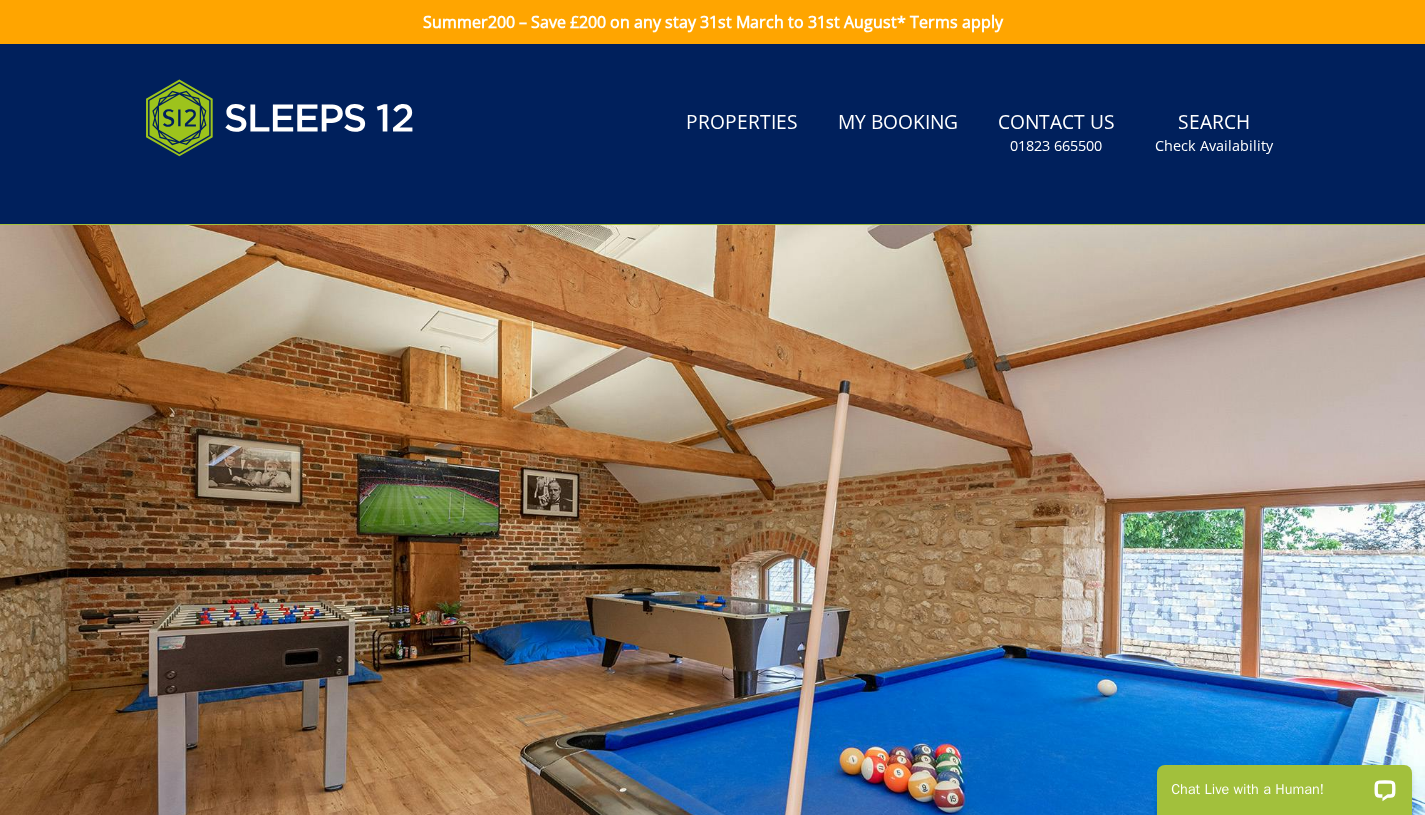 click at bounding box center (712, 575) 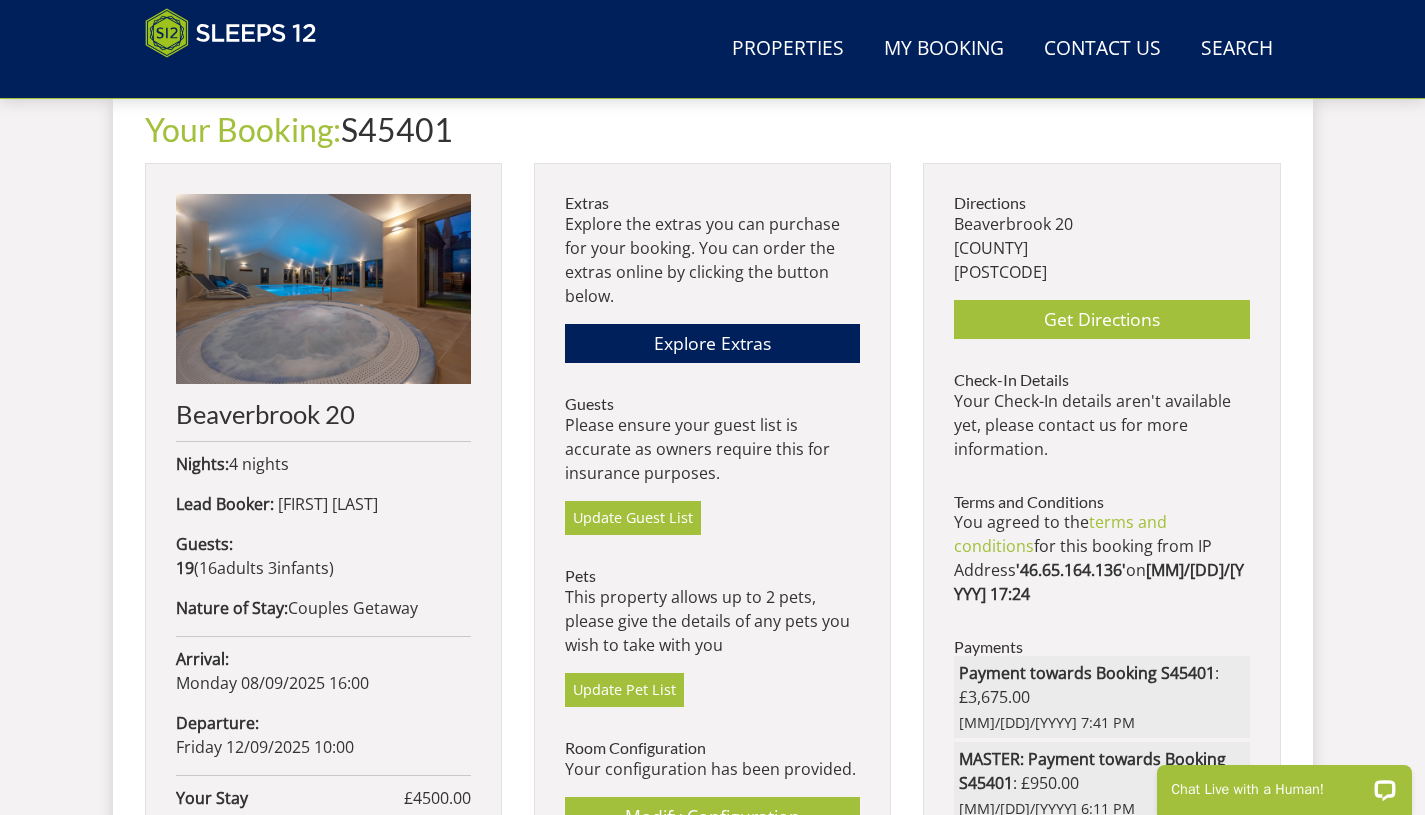 scroll, scrollTop: 704, scrollLeft: 0, axis: vertical 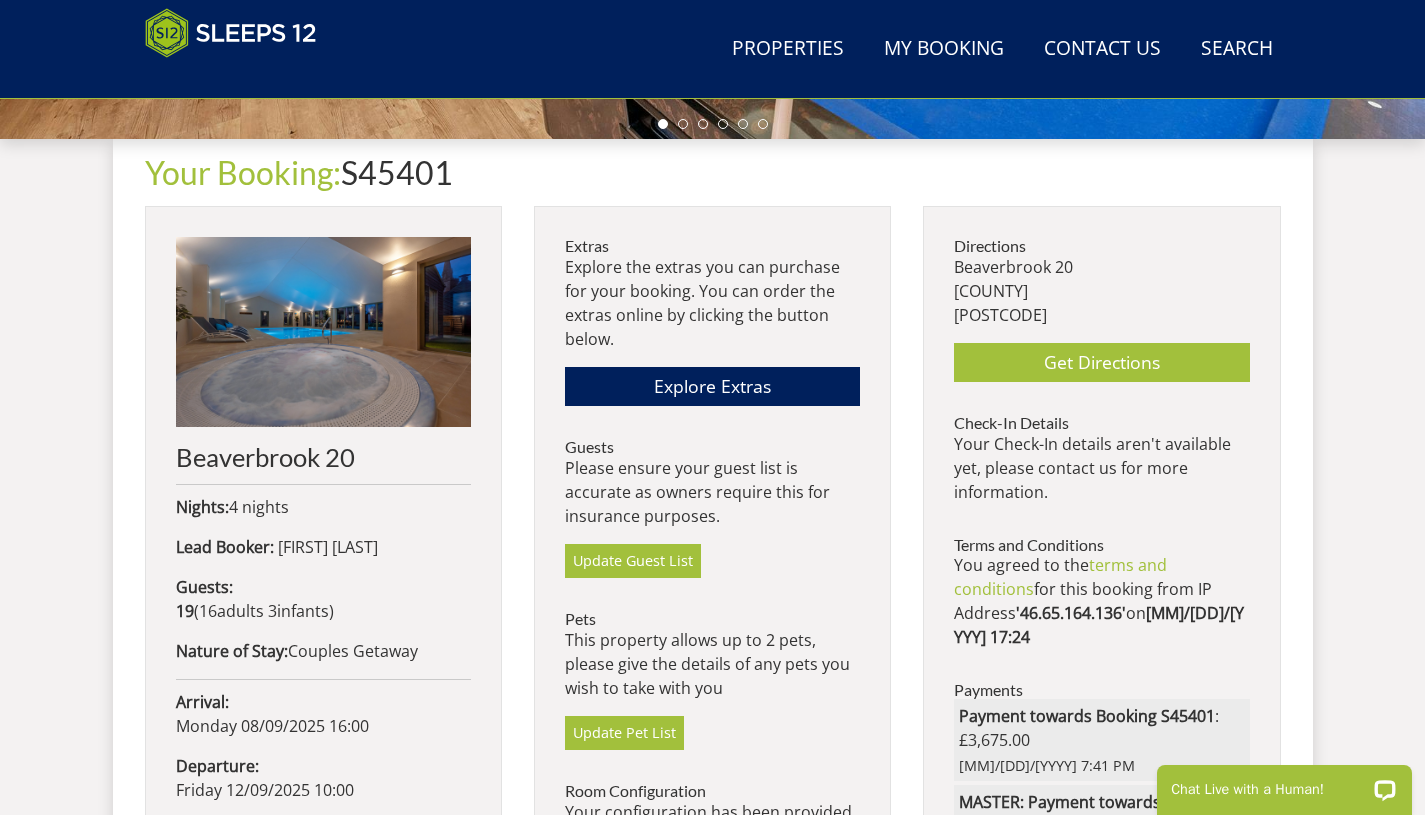 click on "Explore the extras you can purchase for your booking. You can order the extras online by clicking the button below." at bounding box center [712, 303] 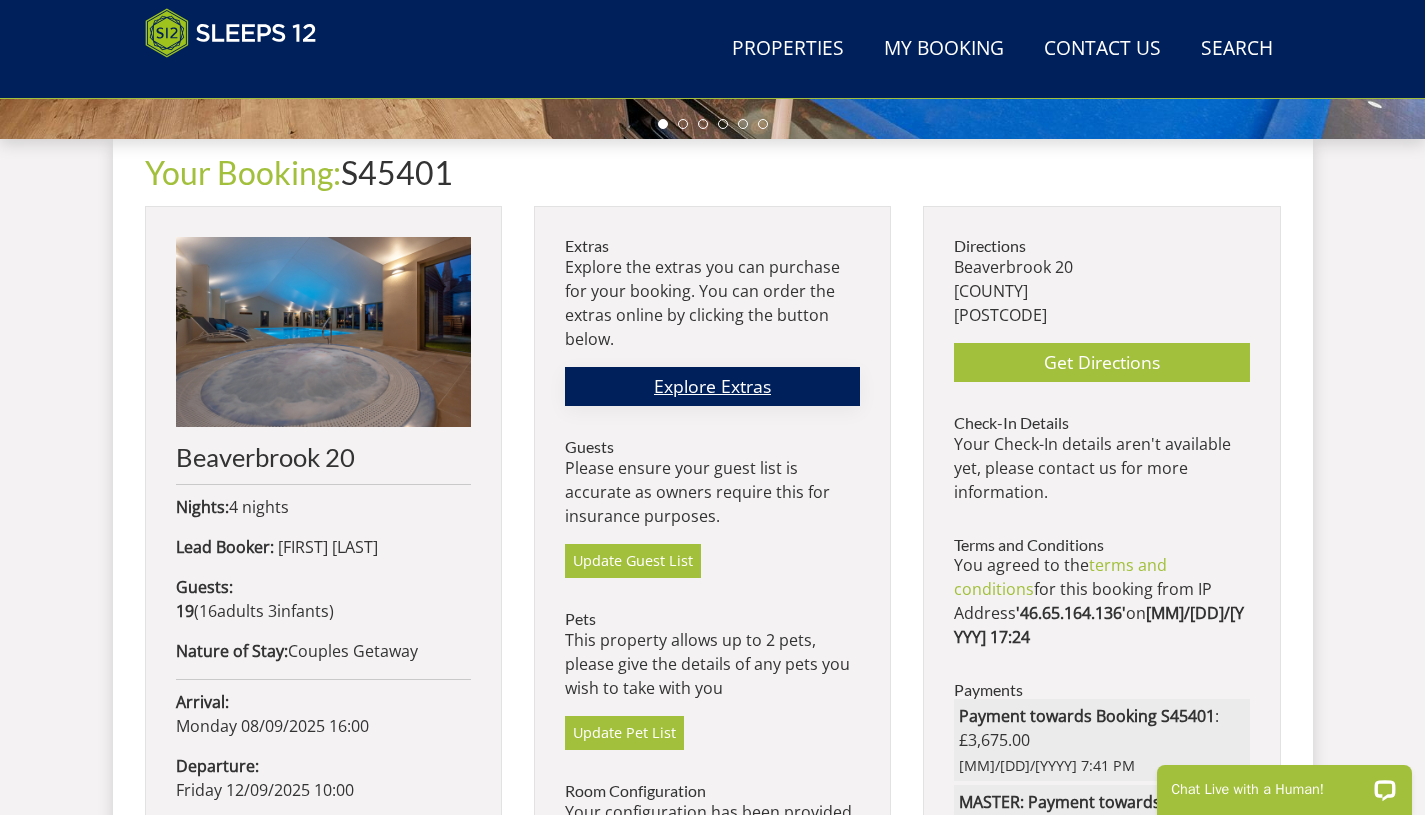 click on "Explore Extras" at bounding box center (712, 386) 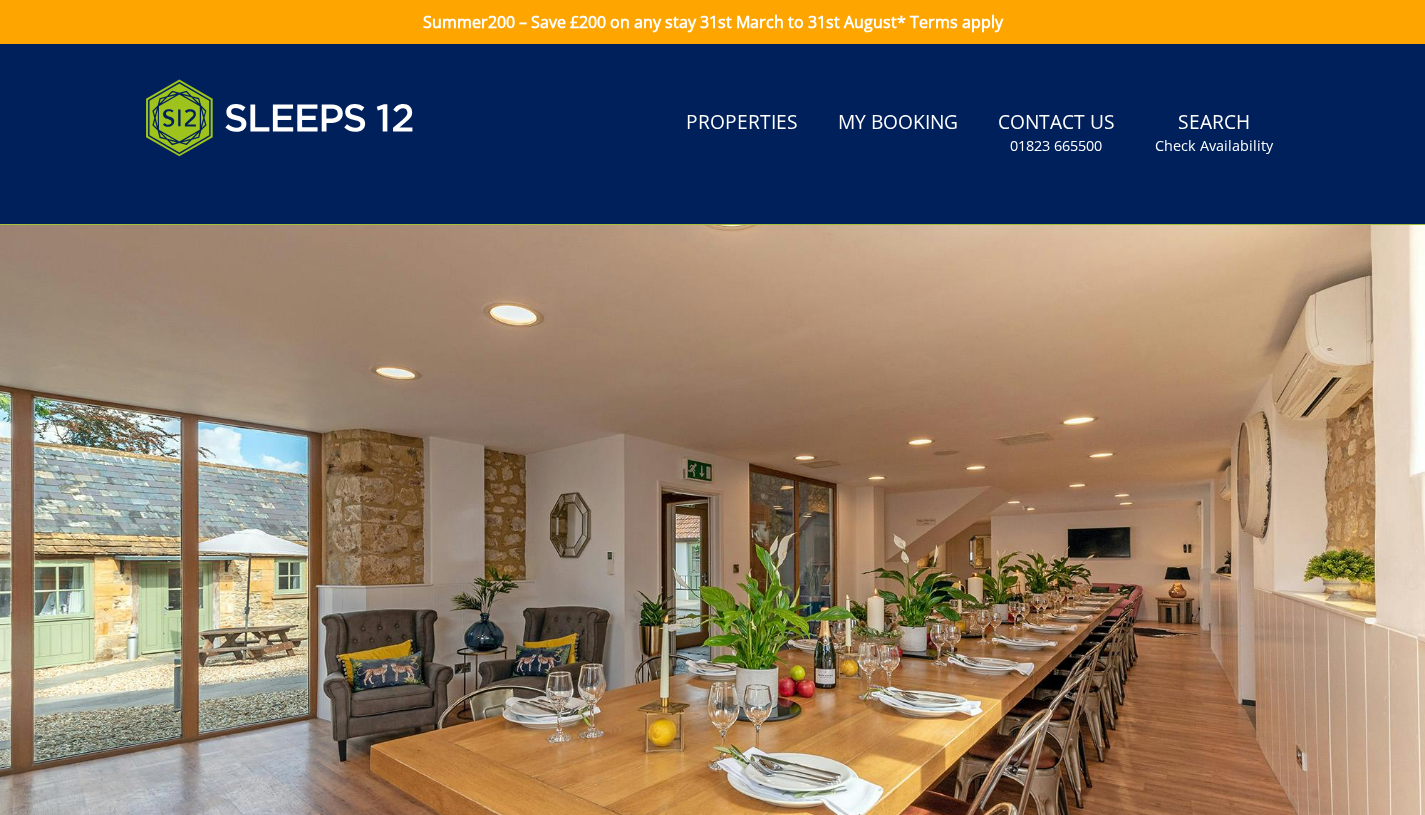 scroll, scrollTop: 193, scrollLeft: 0, axis: vertical 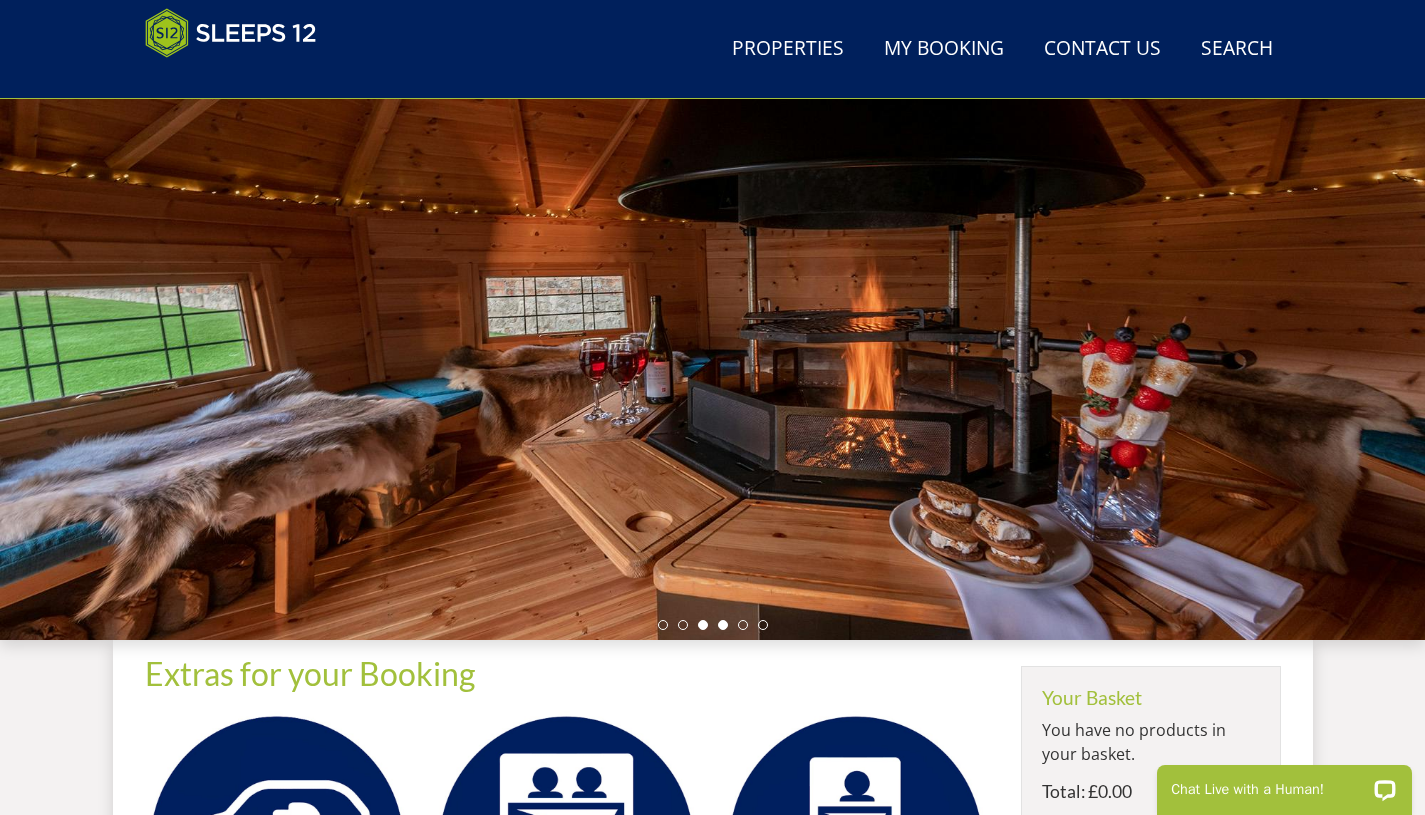 click at bounding box center [723, 625] 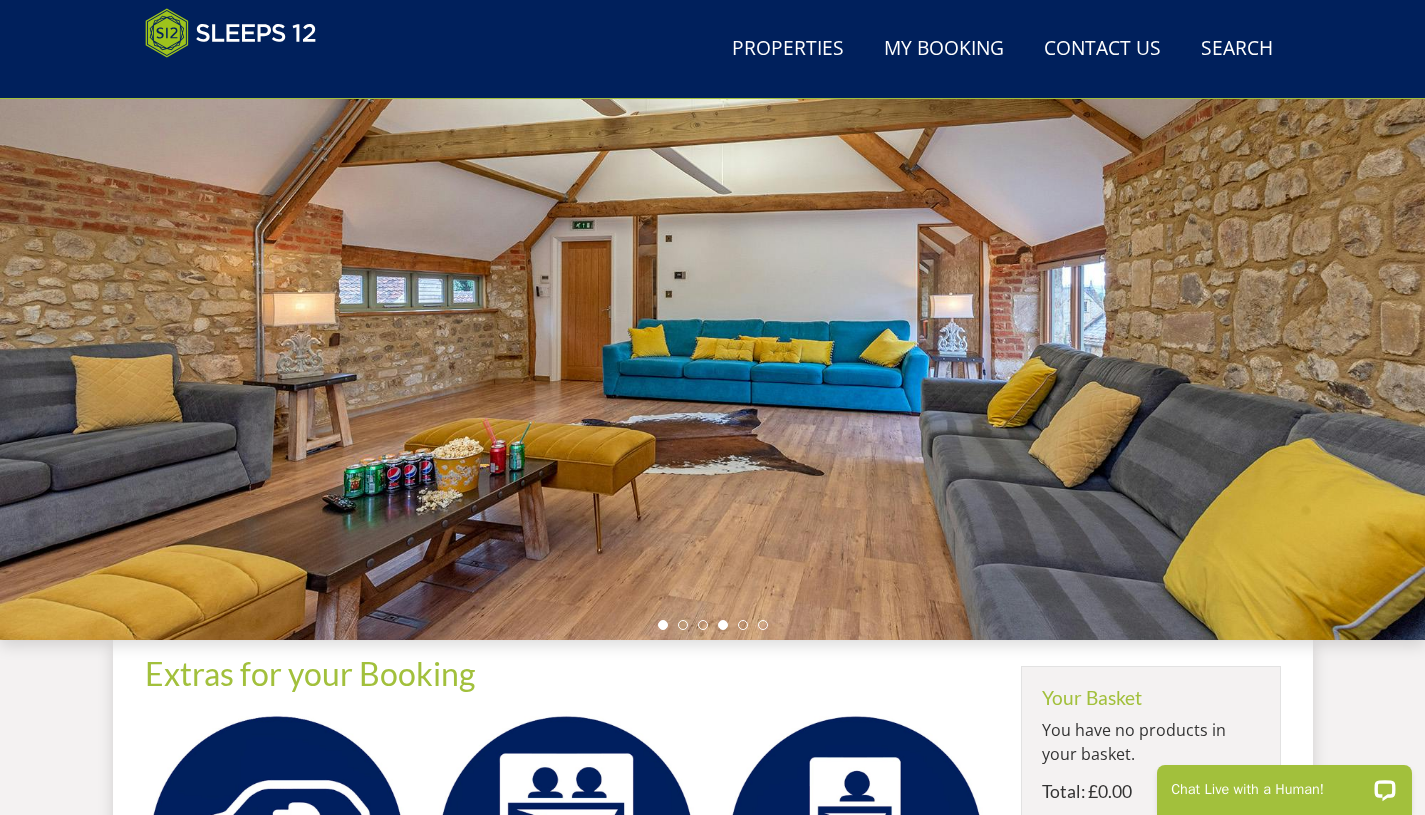 click at bounding box center (663, 625) 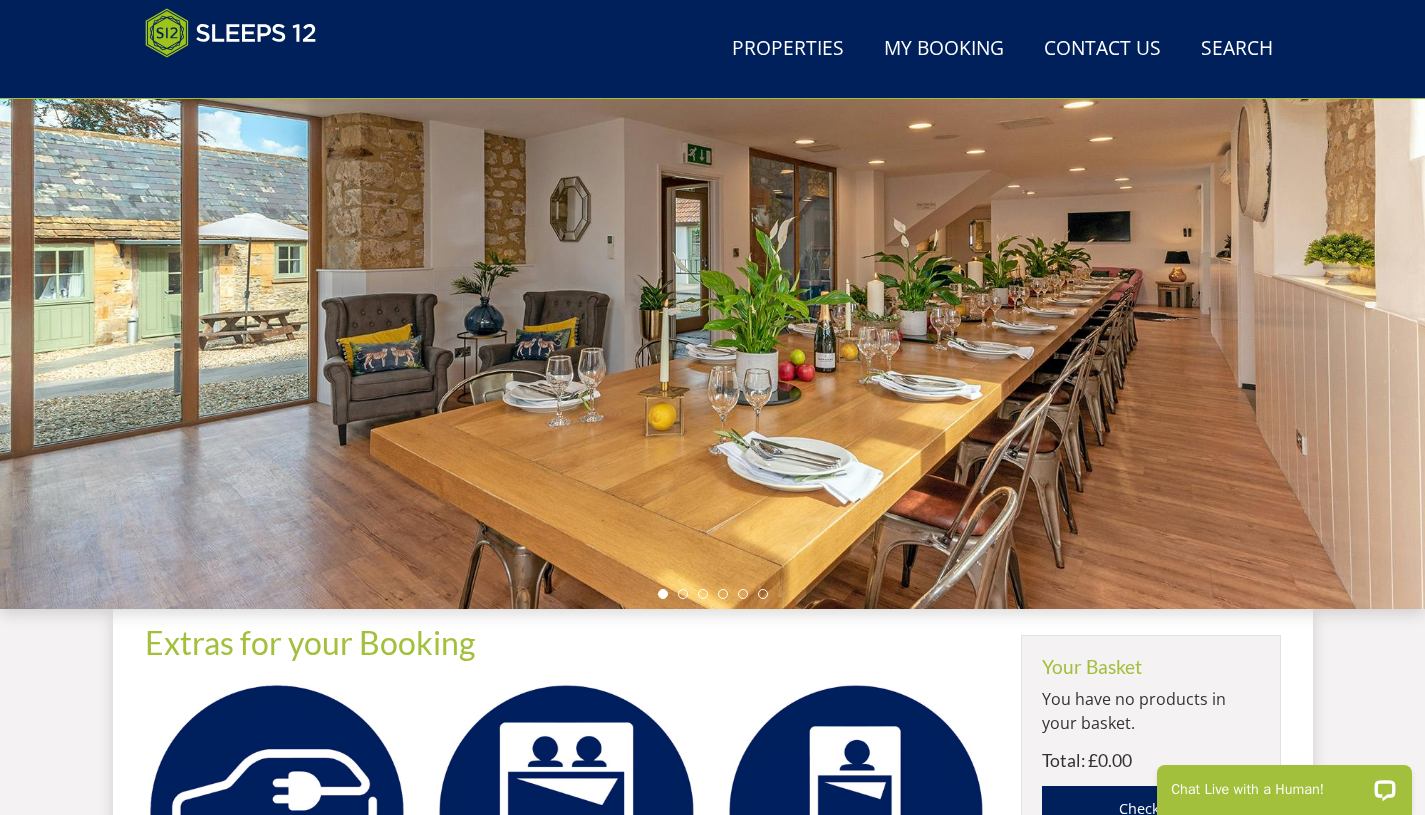 scroll, scrollTop: 239, scrollLeft: 0, axis: vertical 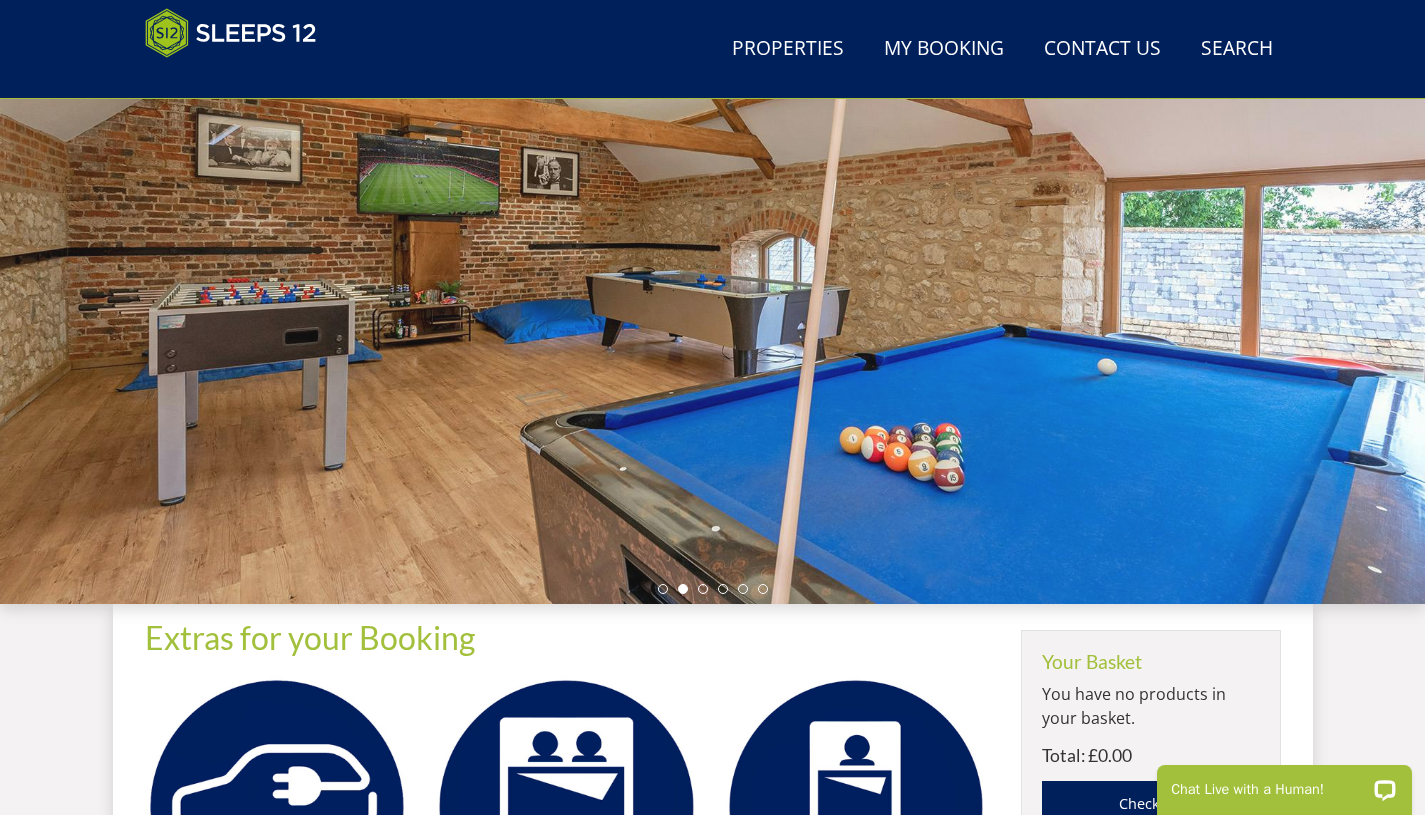 click at bounding box center [683, 589] 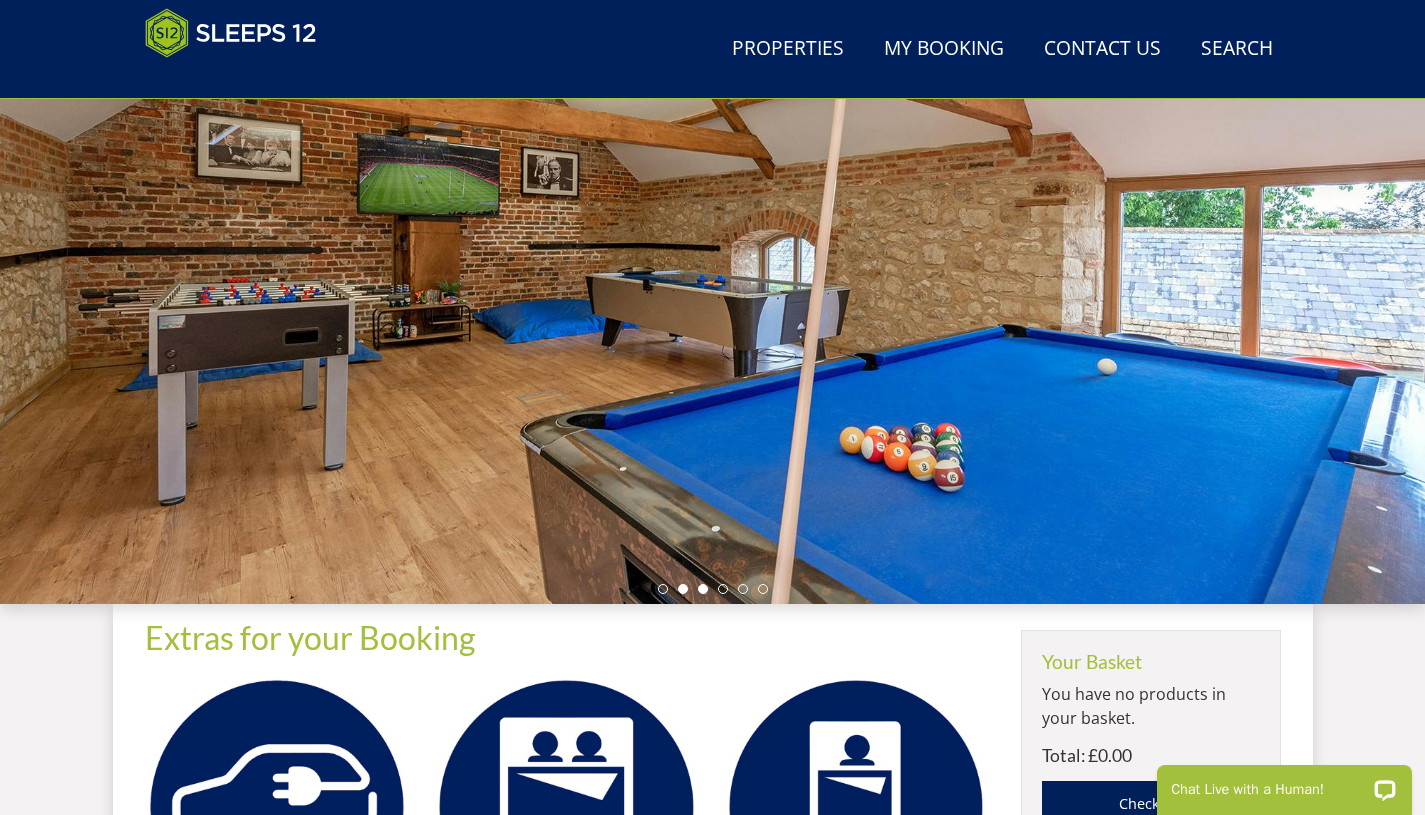 click at bounding box center [703, 589] 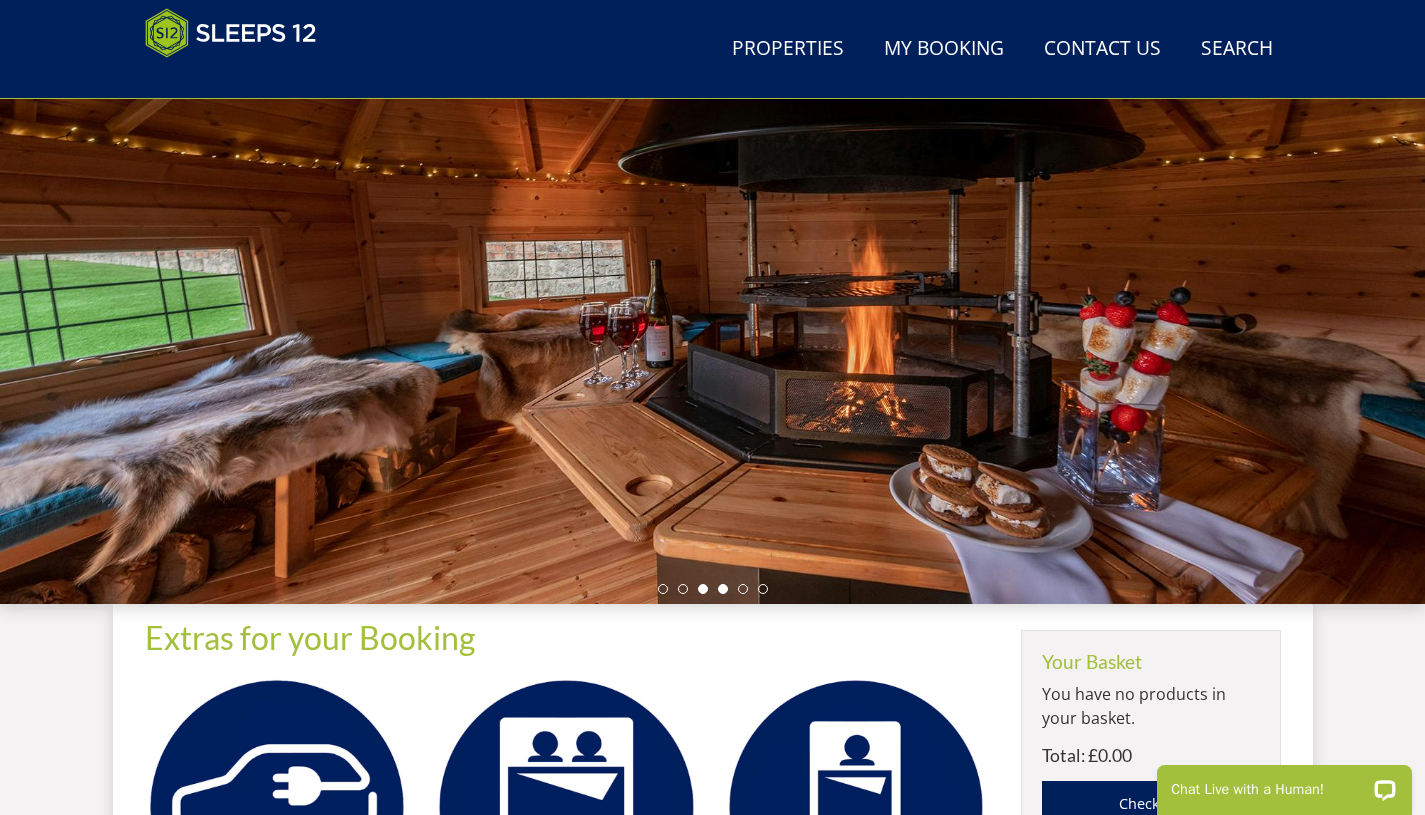 click at bounding box center (723, 589) 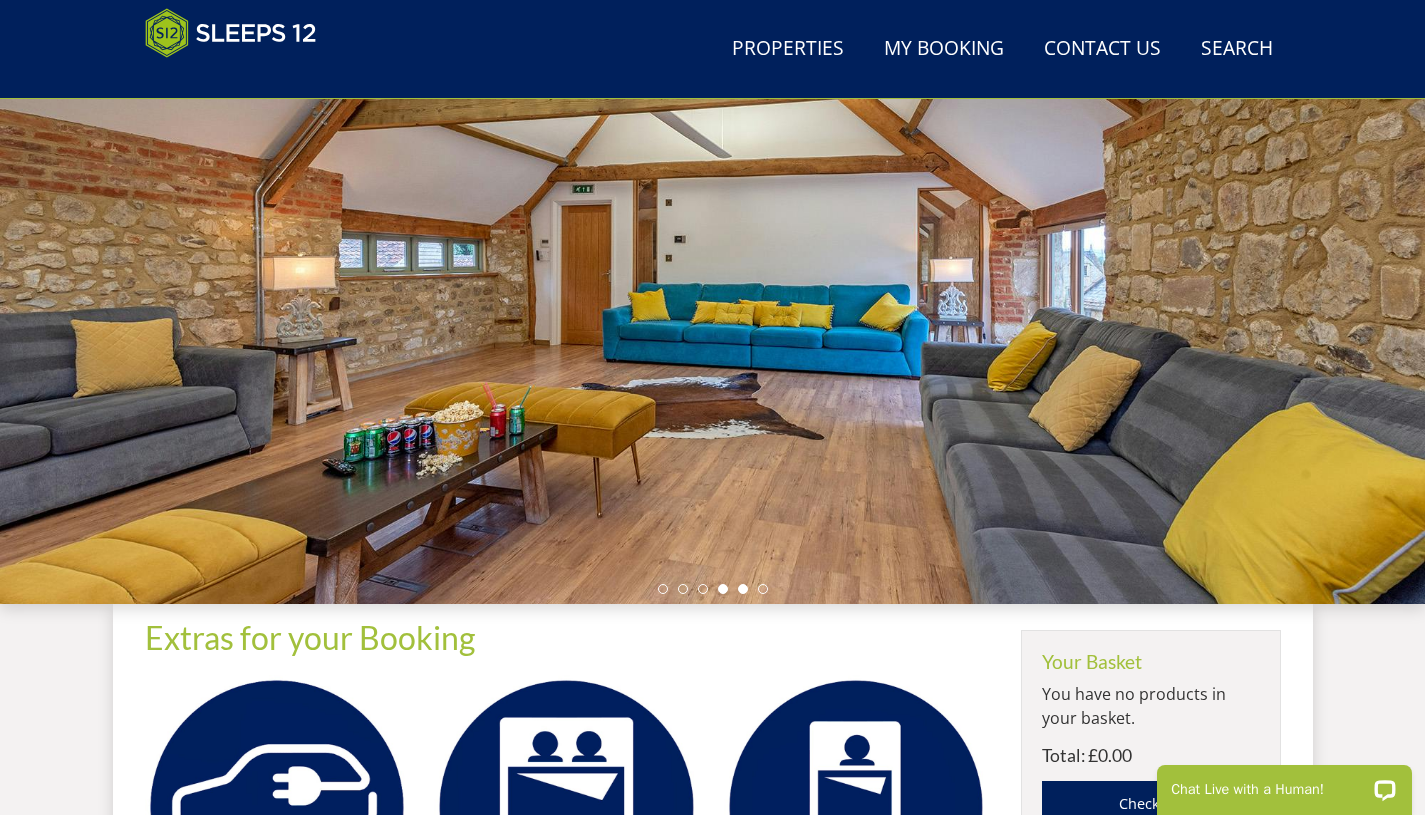 click at bounding box center (743, 589) 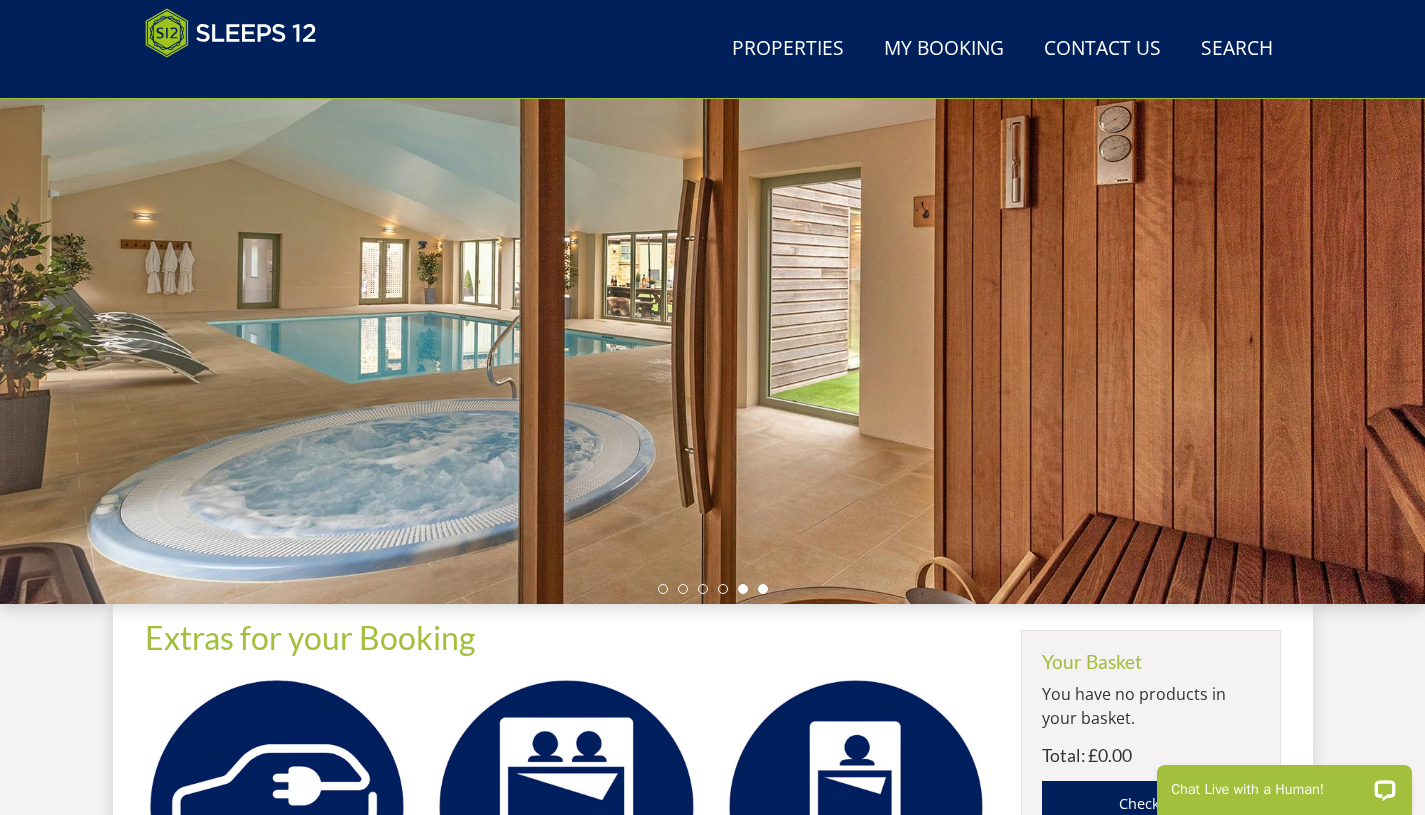 click at bounding box center (763, 589) 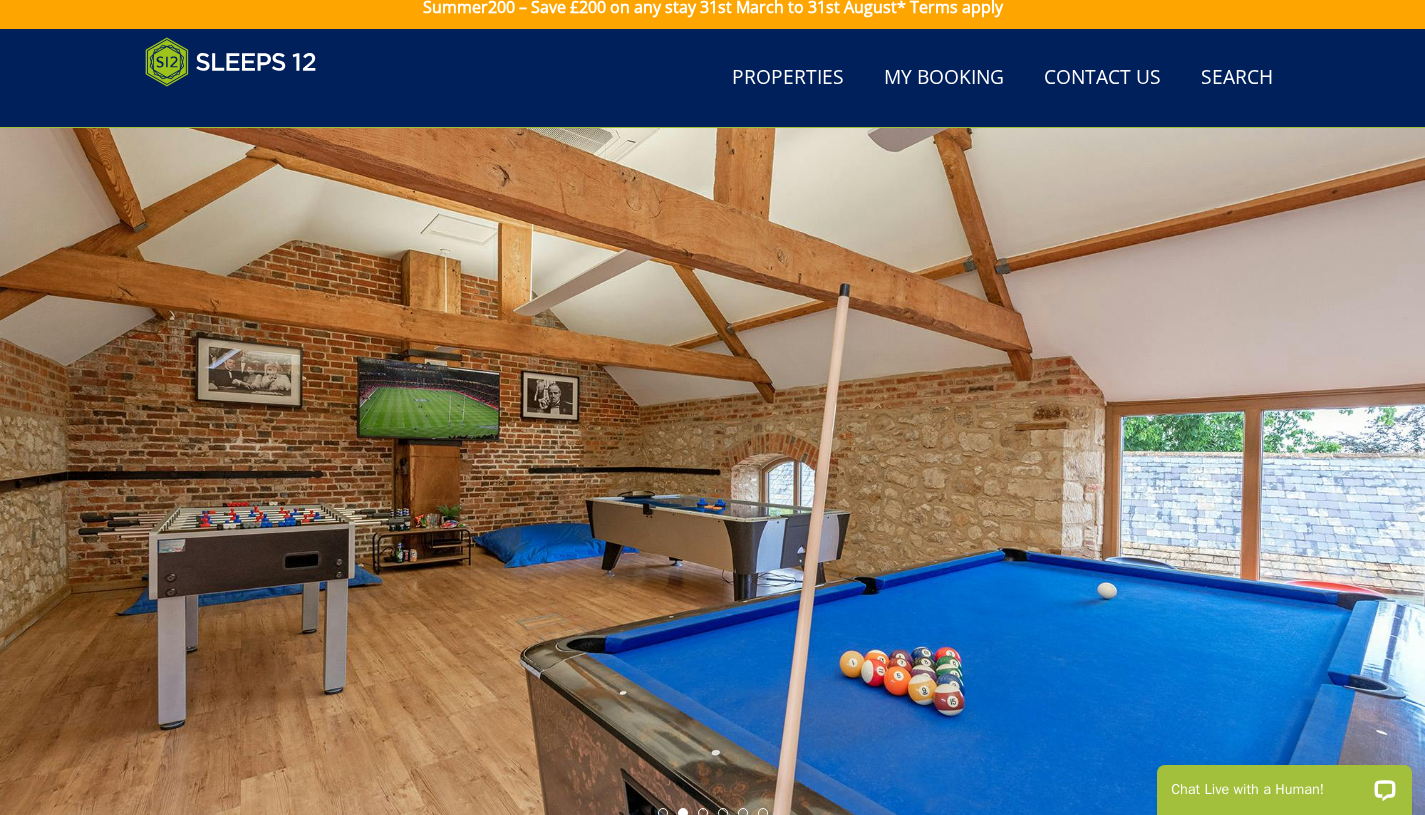 scroll, scrollTop: 0, scrollLeft: 0, axis: both 